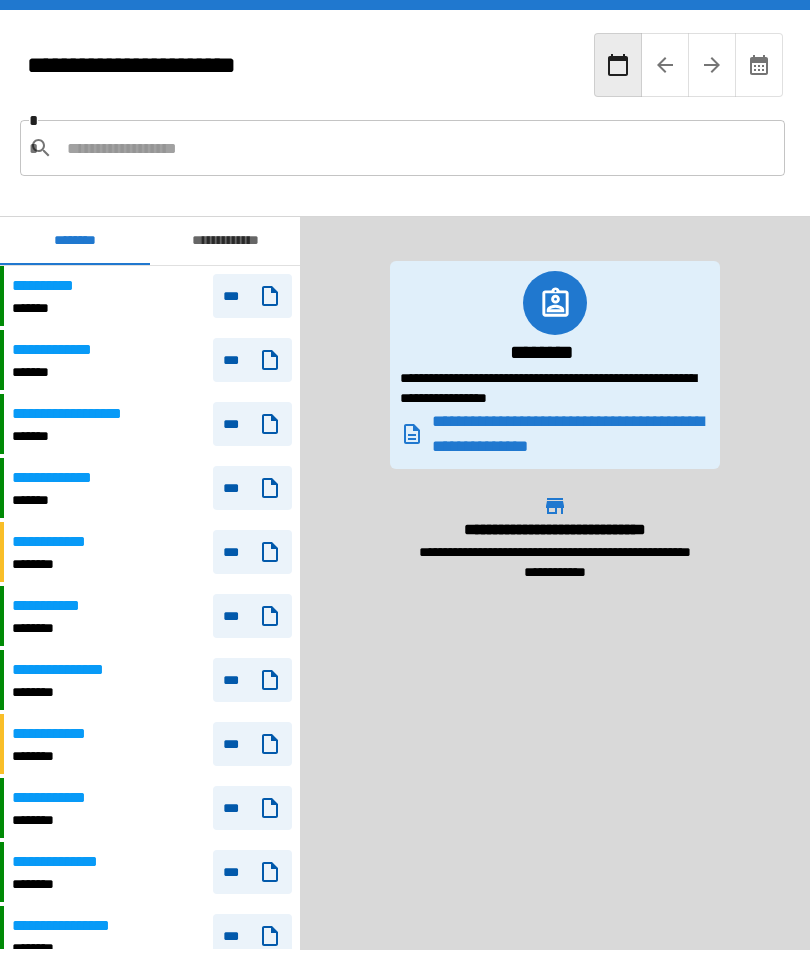 scroll, scrollTop: 64, scrollLeft: 0, axis: vertical 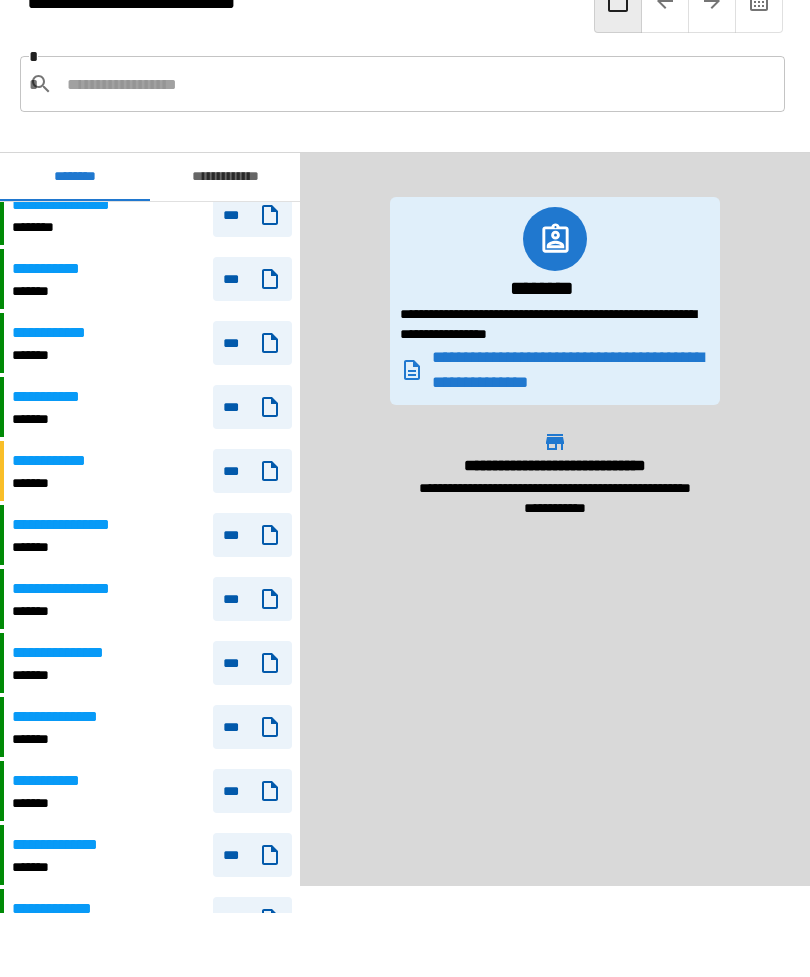 click on "***" at bounding box center [252, 919] 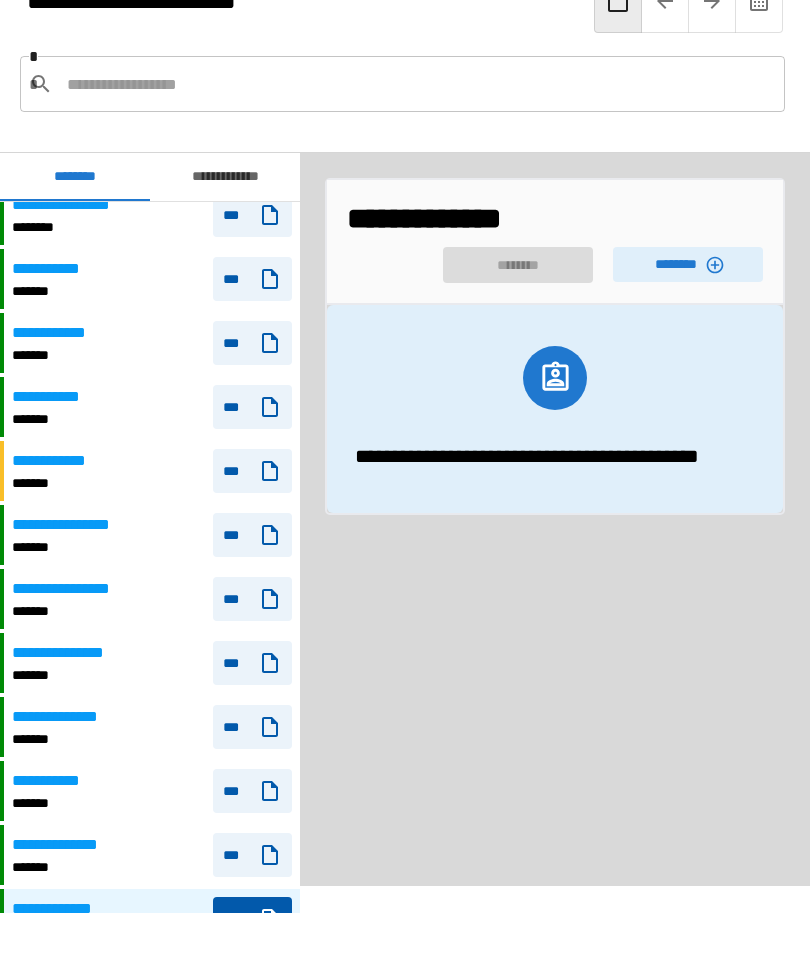 click on "********" at bounding box center [688, 264] 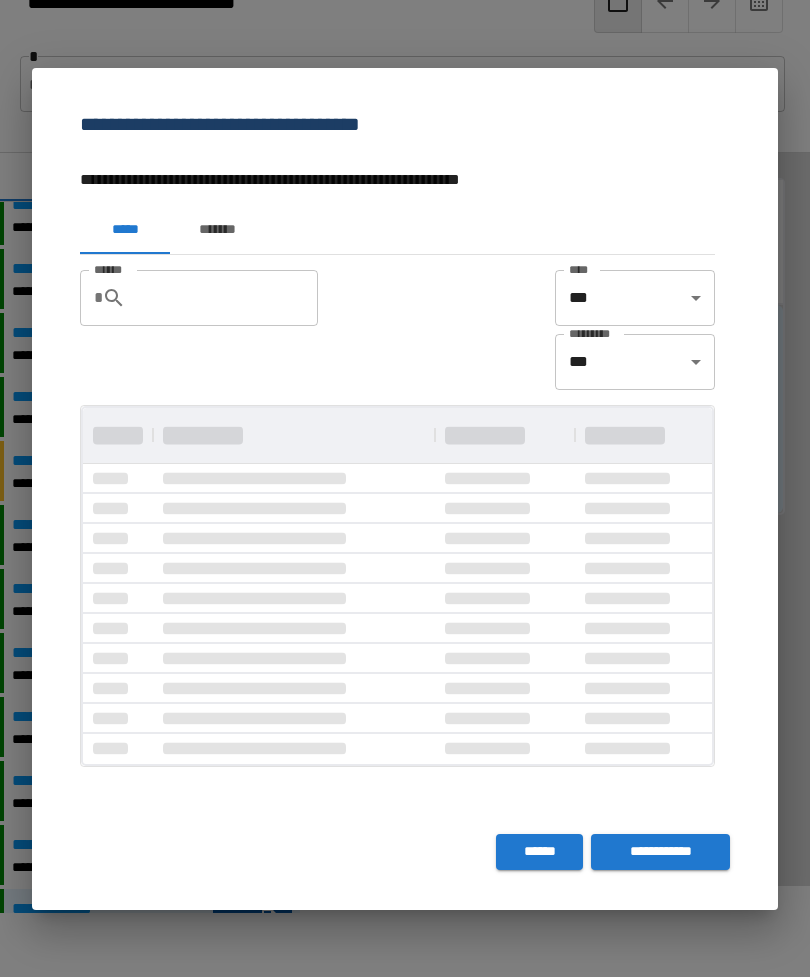 scroll, scrollTop: 1, scrollLeft: 1, axis: both 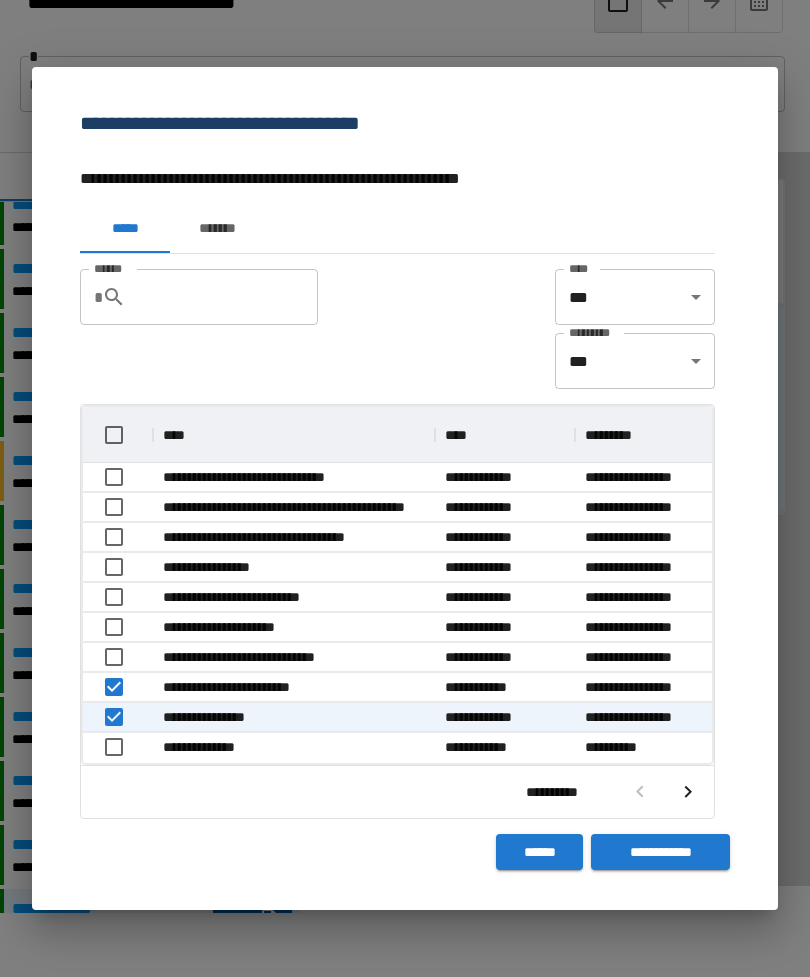 click 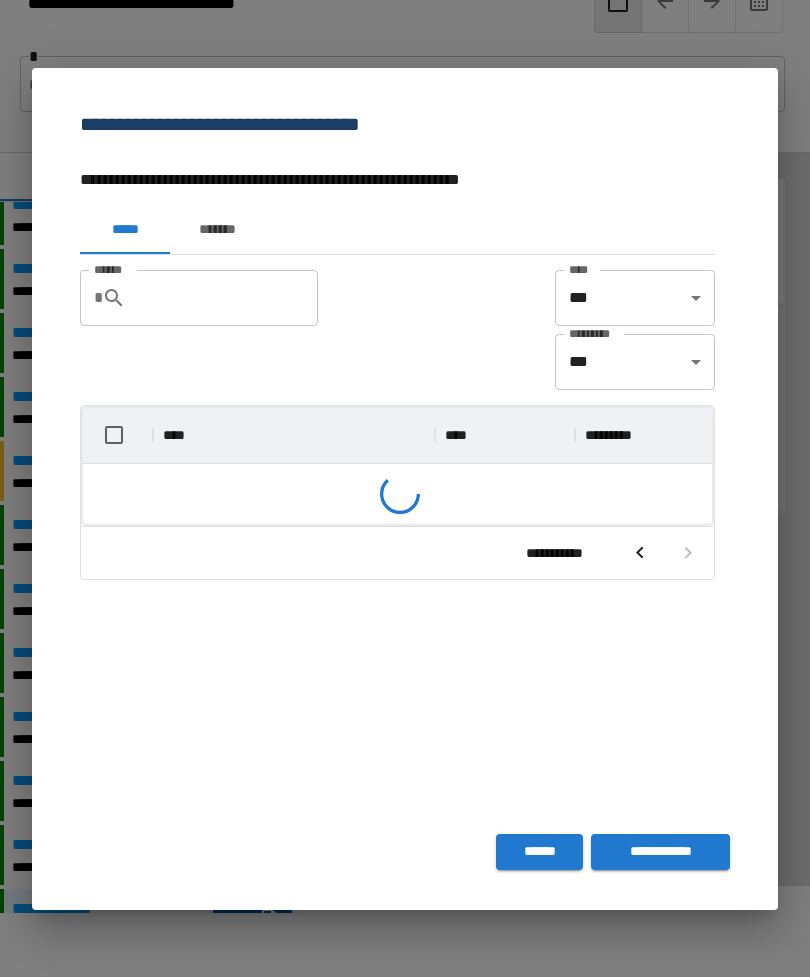 scroll, scrollTop: 116, scrollLeft: 629, axis: both 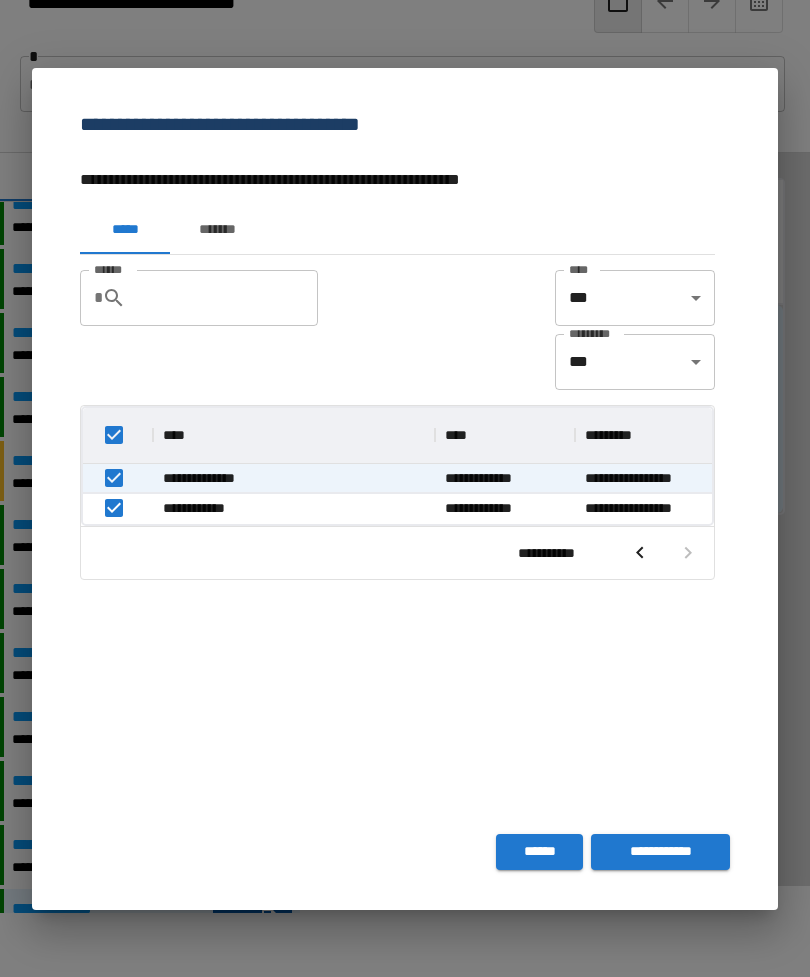 click on "**********" at bounding box center (660, 852) 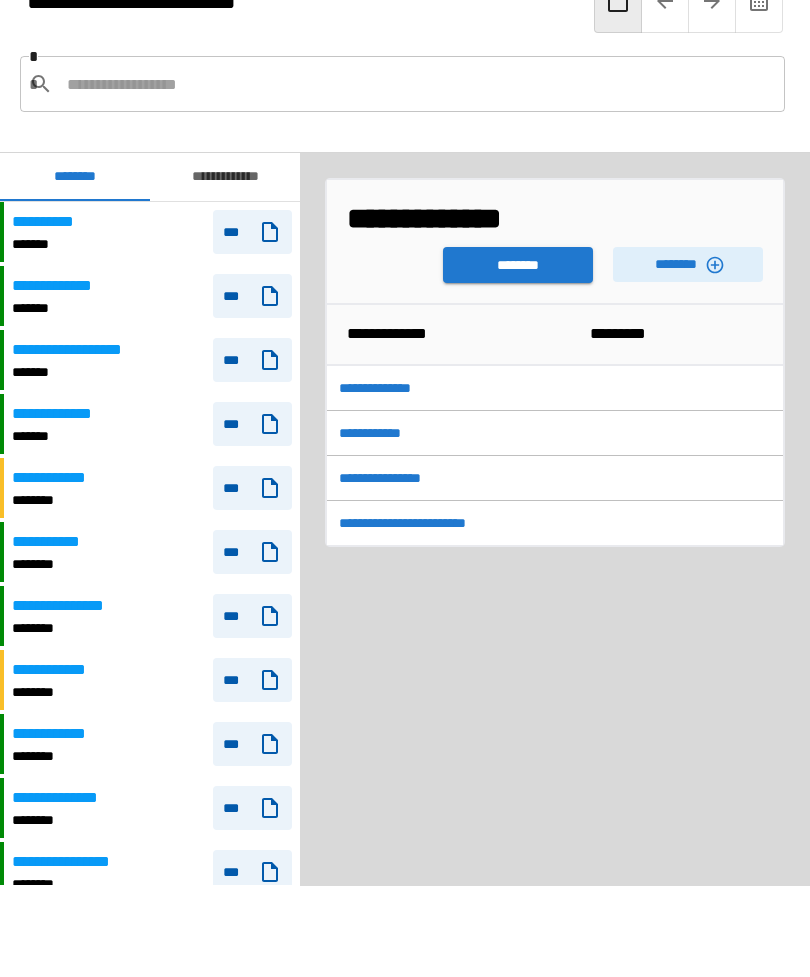click on "********" at bounding box center (518, 265) 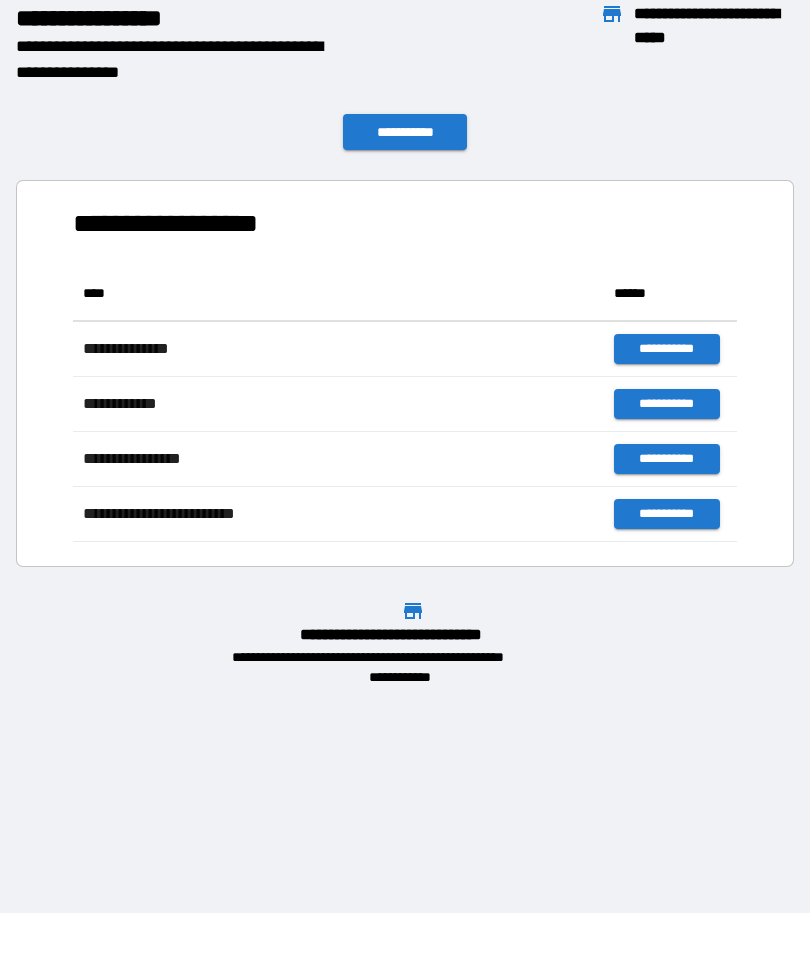 scroll, scrollTop: 1, scrollLeft: 1, axis: both 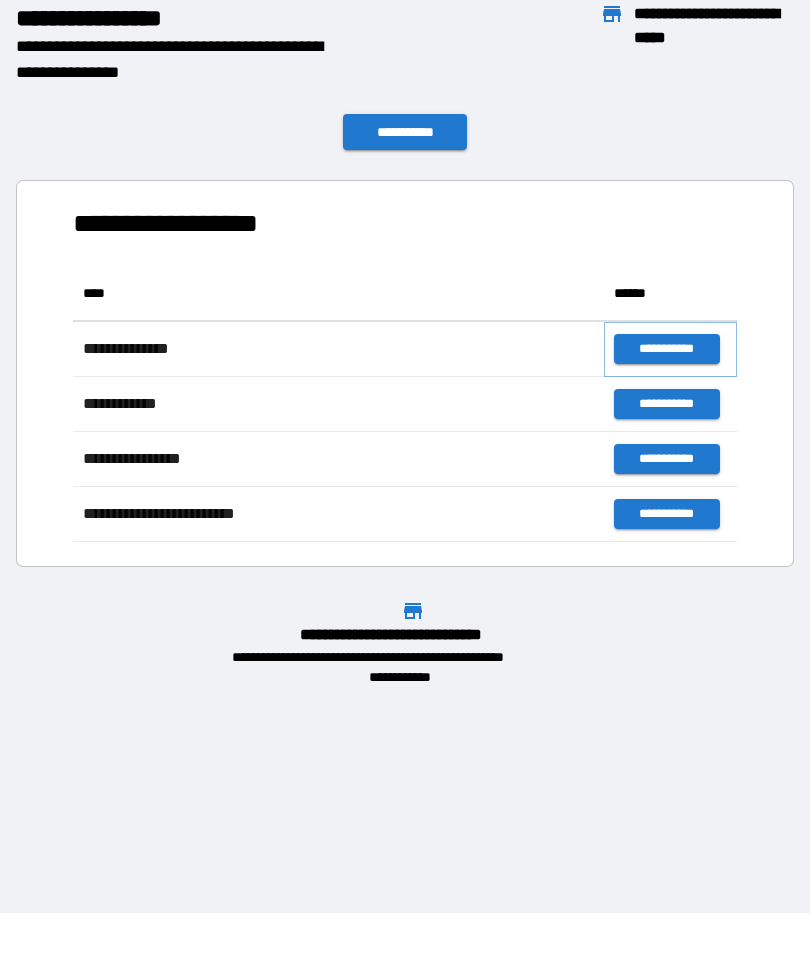 click on "**********" at bounding box center [666, 349] 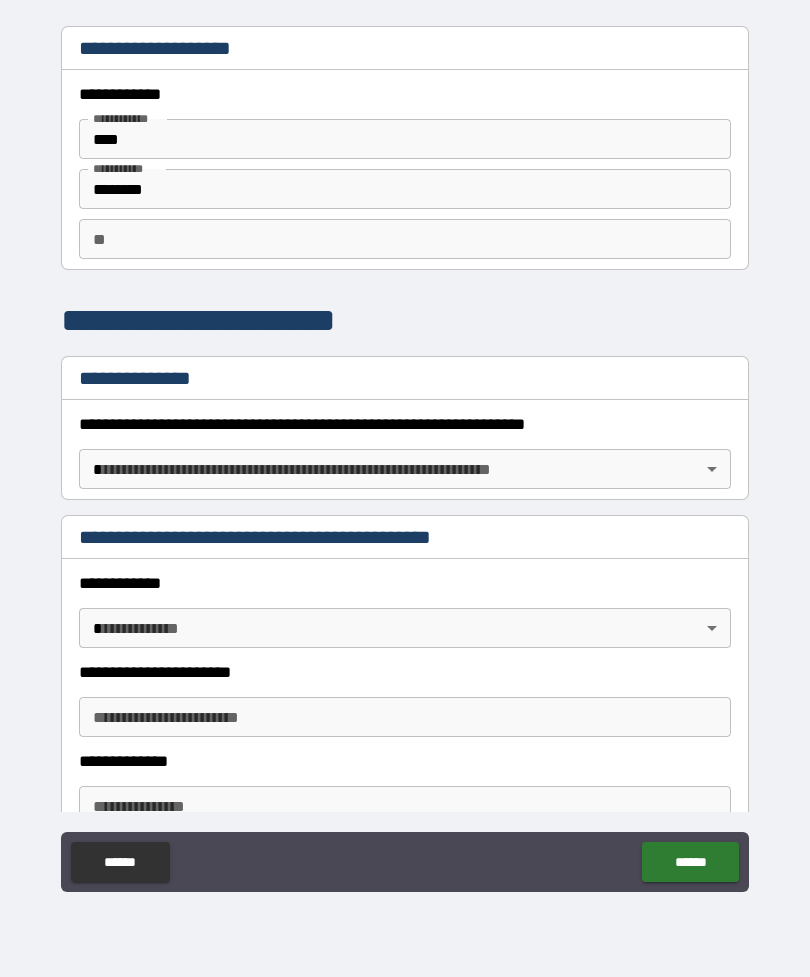click on "**********" at bounding box center [405, 456] 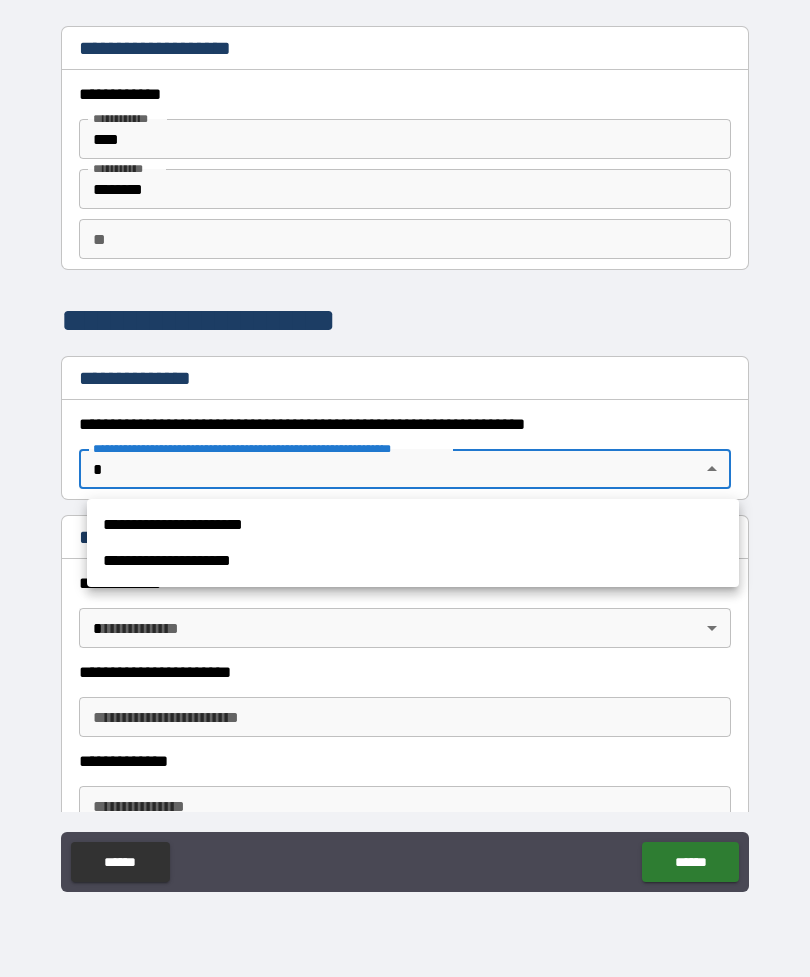 click on "**********" at bounding box center (413, 561) 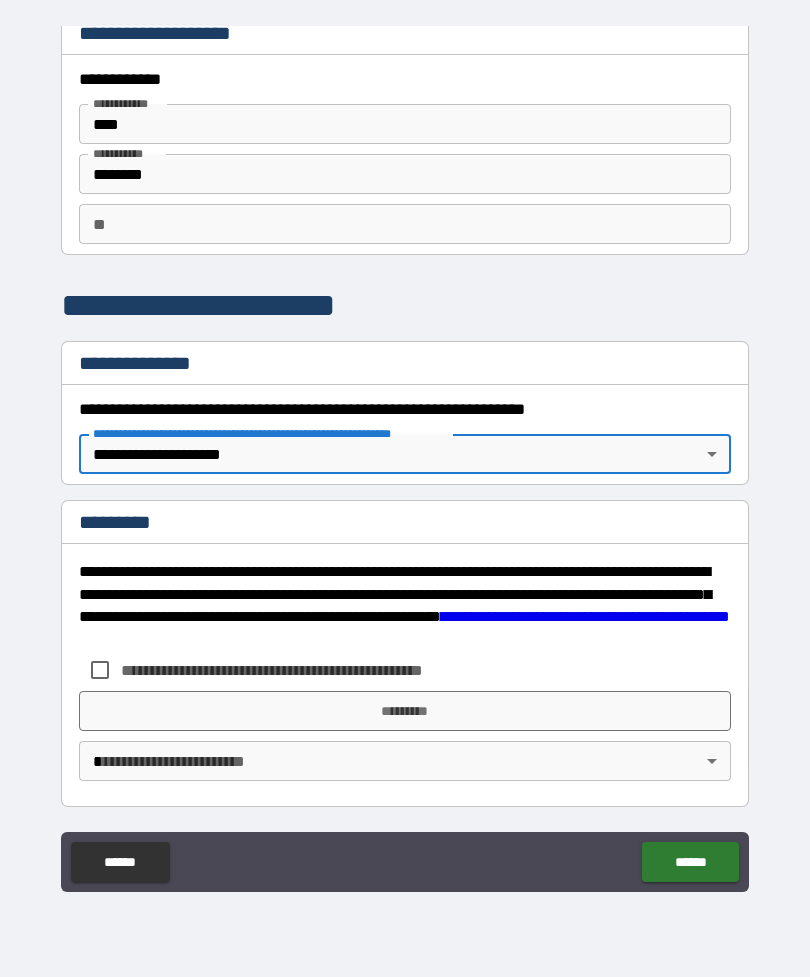 scroll, scrollTop: 15, scrollLeft: 0, axis: vertical 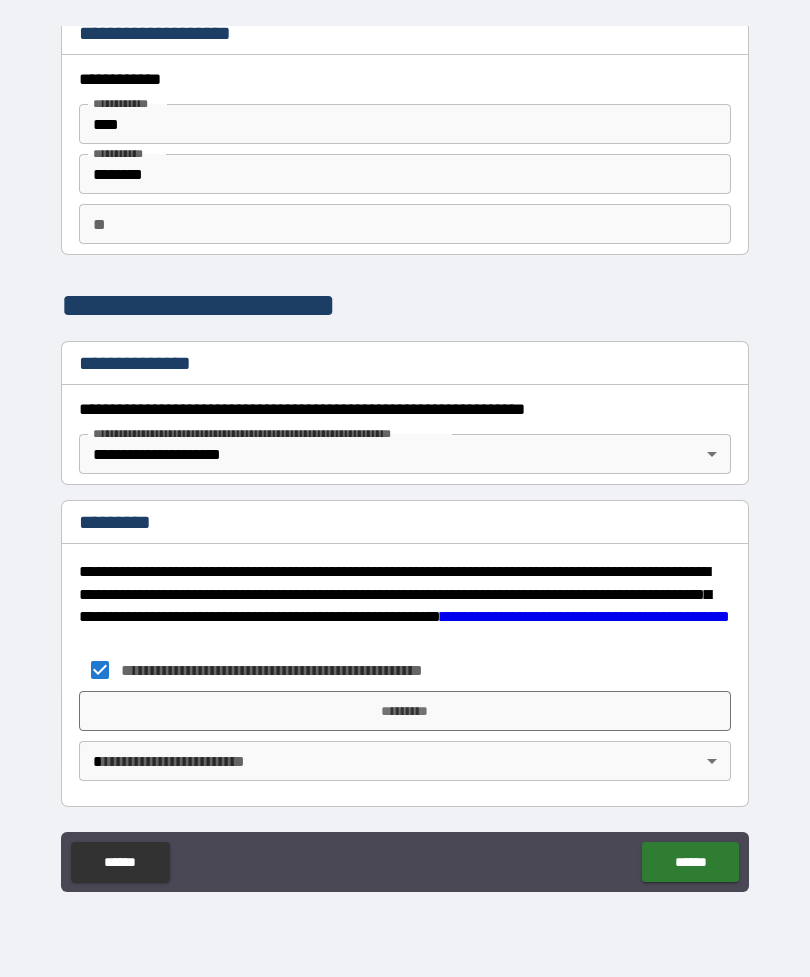 click on "*********" at bounding box center [405, 711] 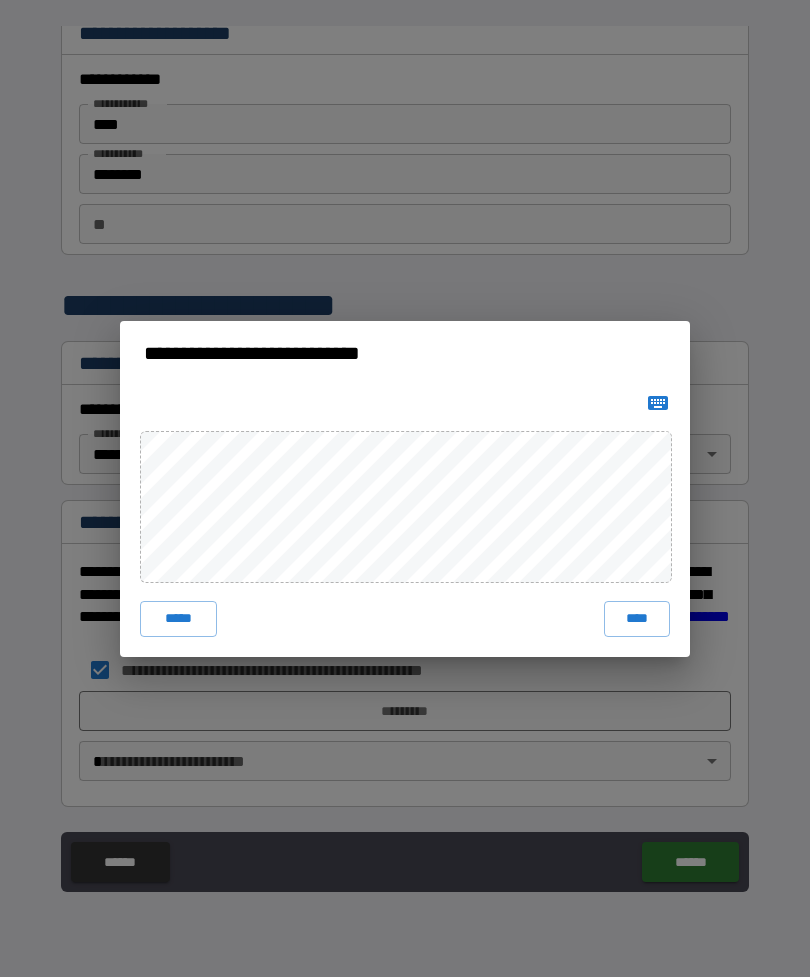 click on "****" at bounding box center (637, 619) 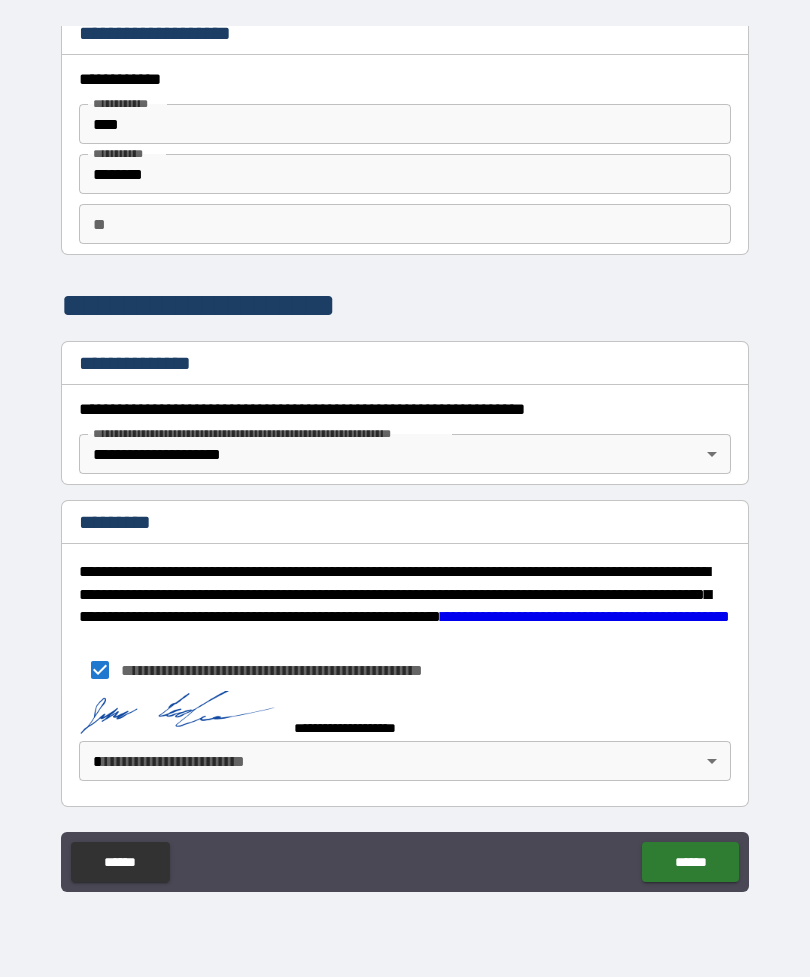 scroll, scrollTop: 5, scrollLeft: 0, axis: vertical 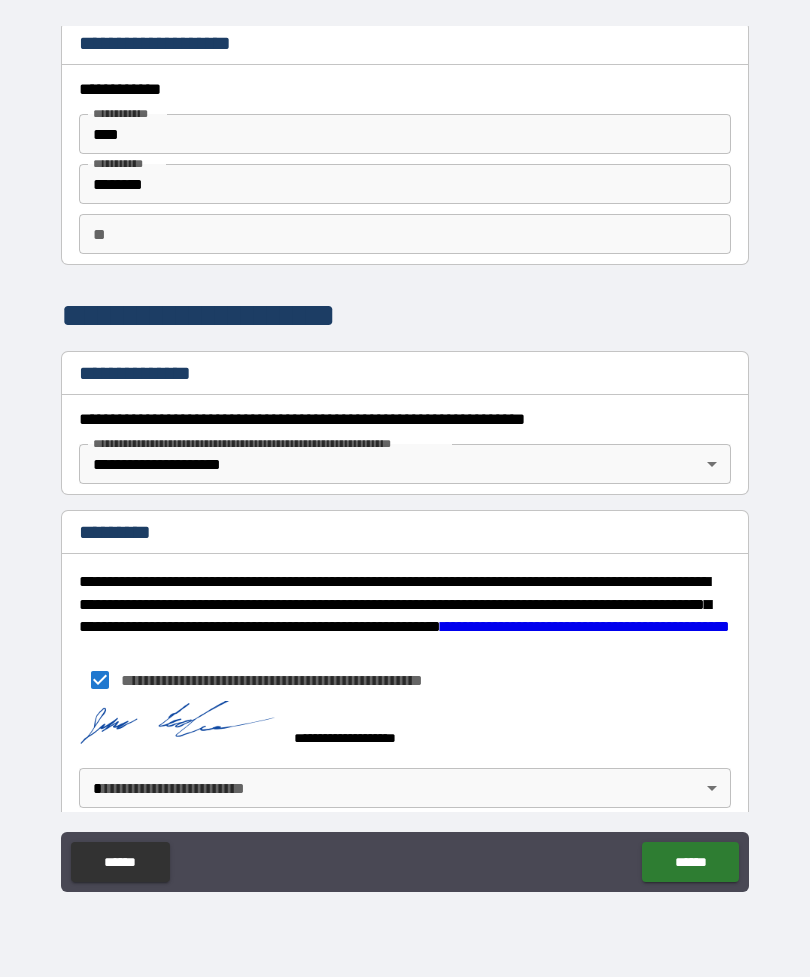 click on "******" at bounding box center (690, 862) 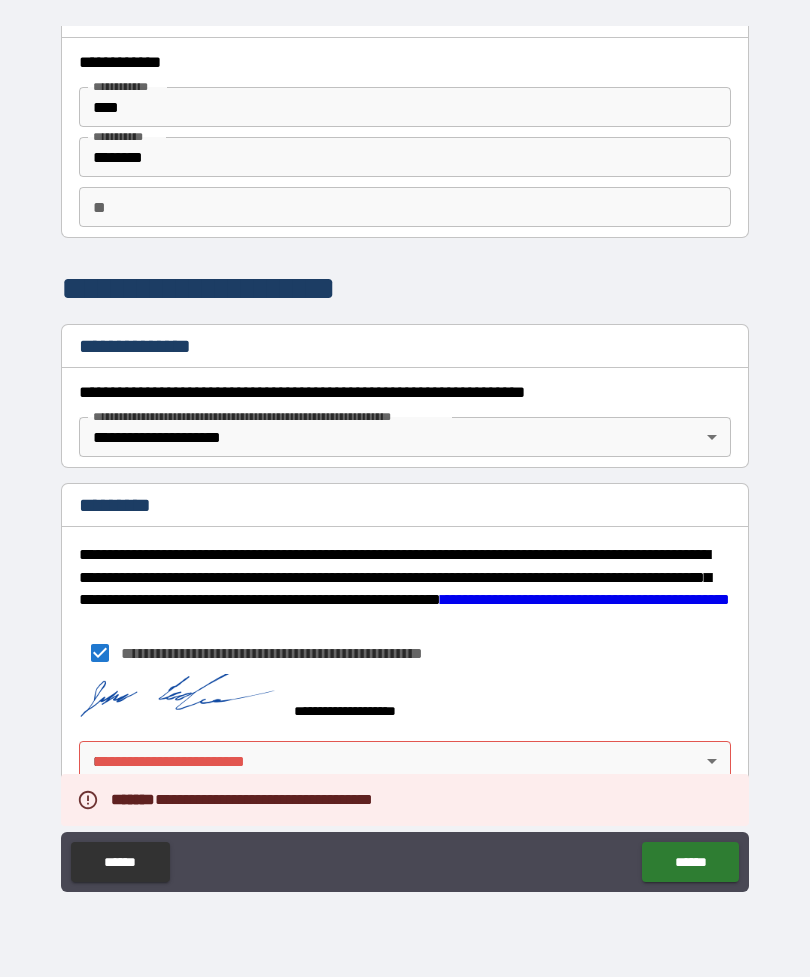 scroll, scrollTop: 32, scrollLeft: 0, axis: vertical 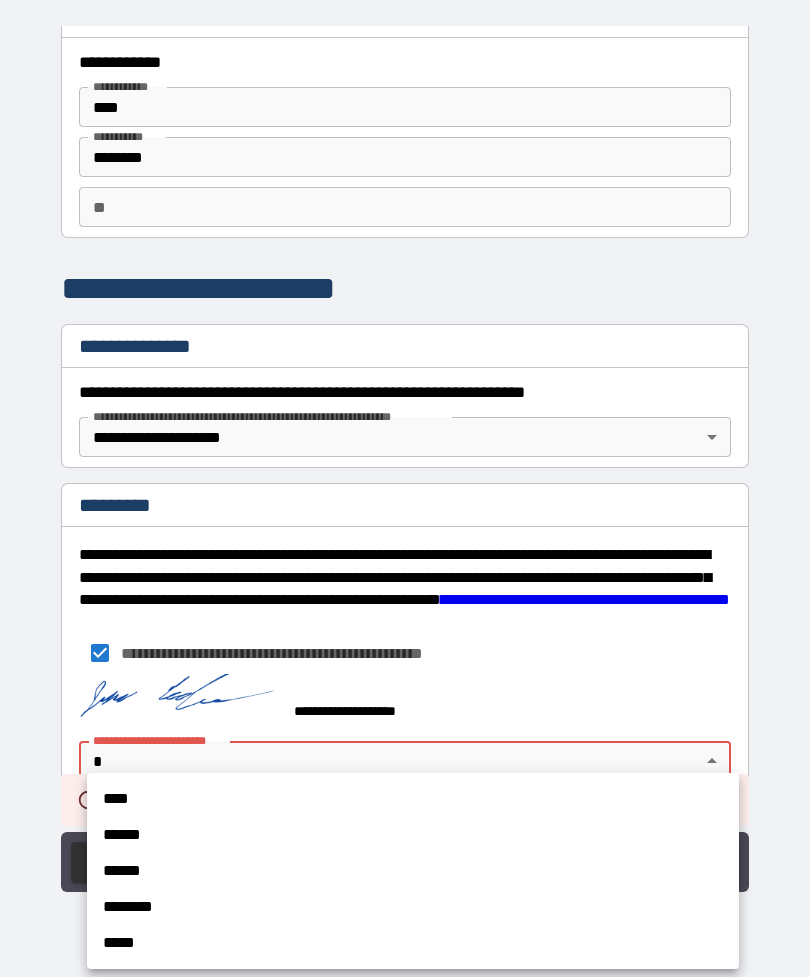 click on "****" at bounding box center (413, 799) 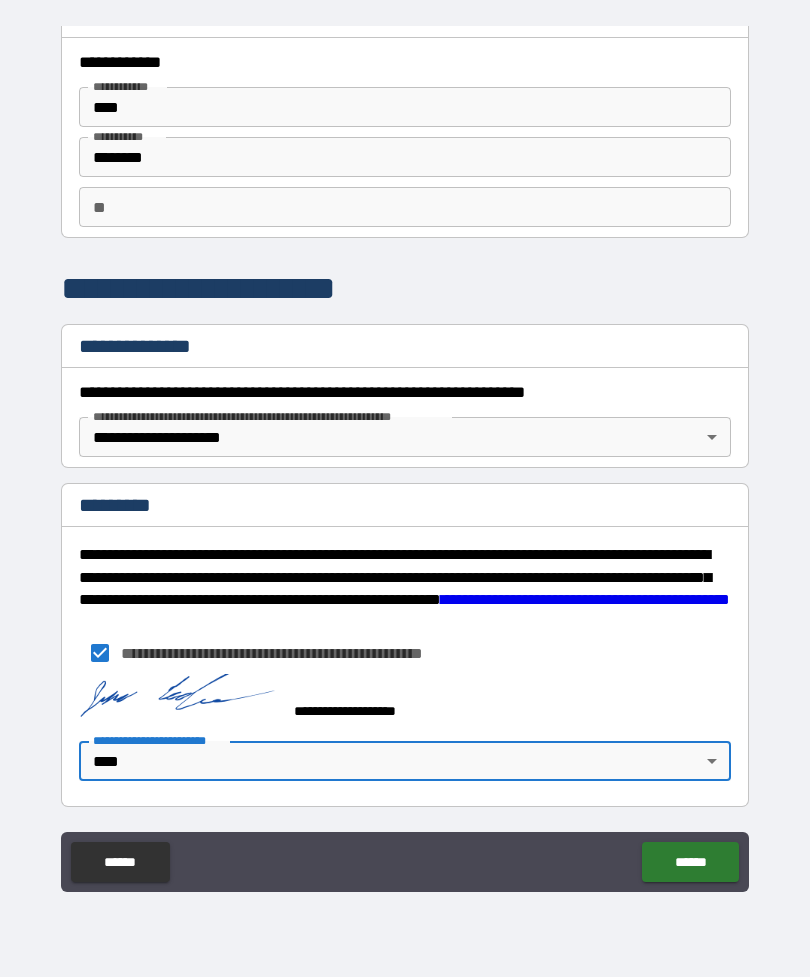 click on "******" at bounding box center (690, 862) 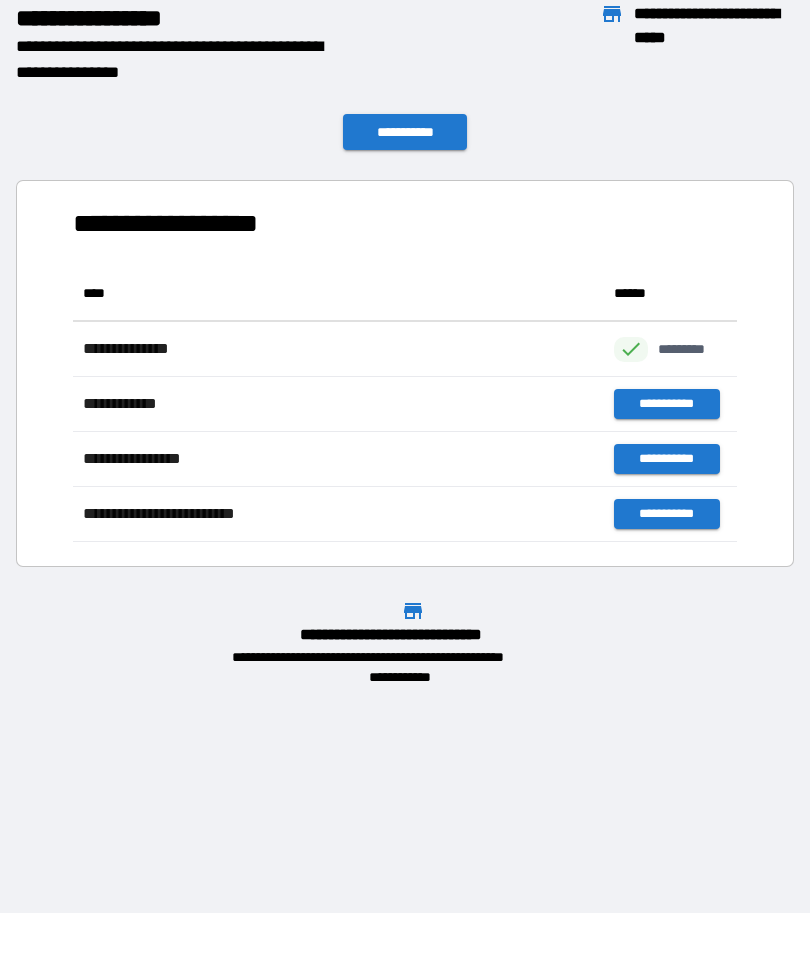scroll, scrollTop: 1, scrollLeft: 1, axis: both 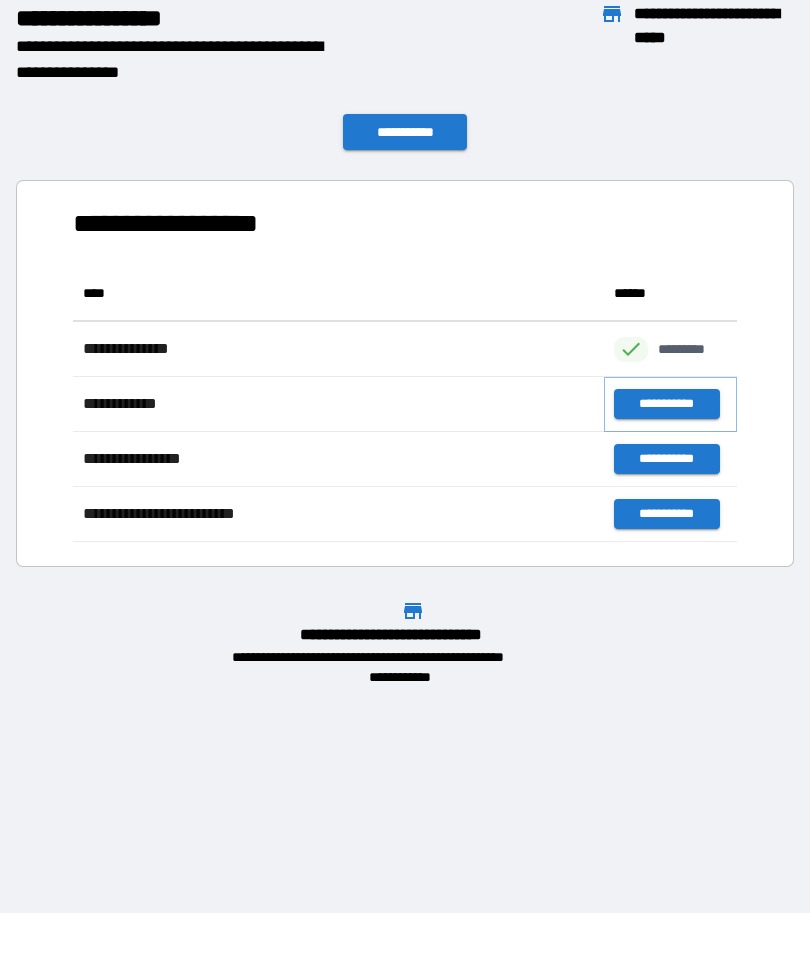 click on "**********" at bounding box center [666, 404] 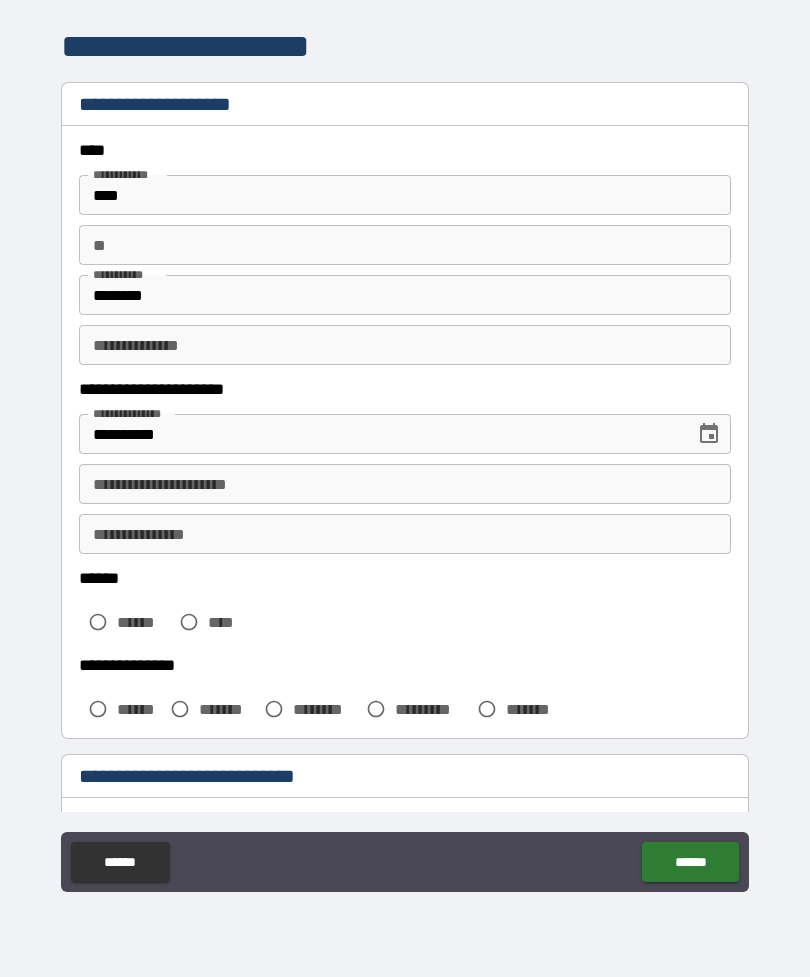 click on "**********" at bounding box center [405, 484] 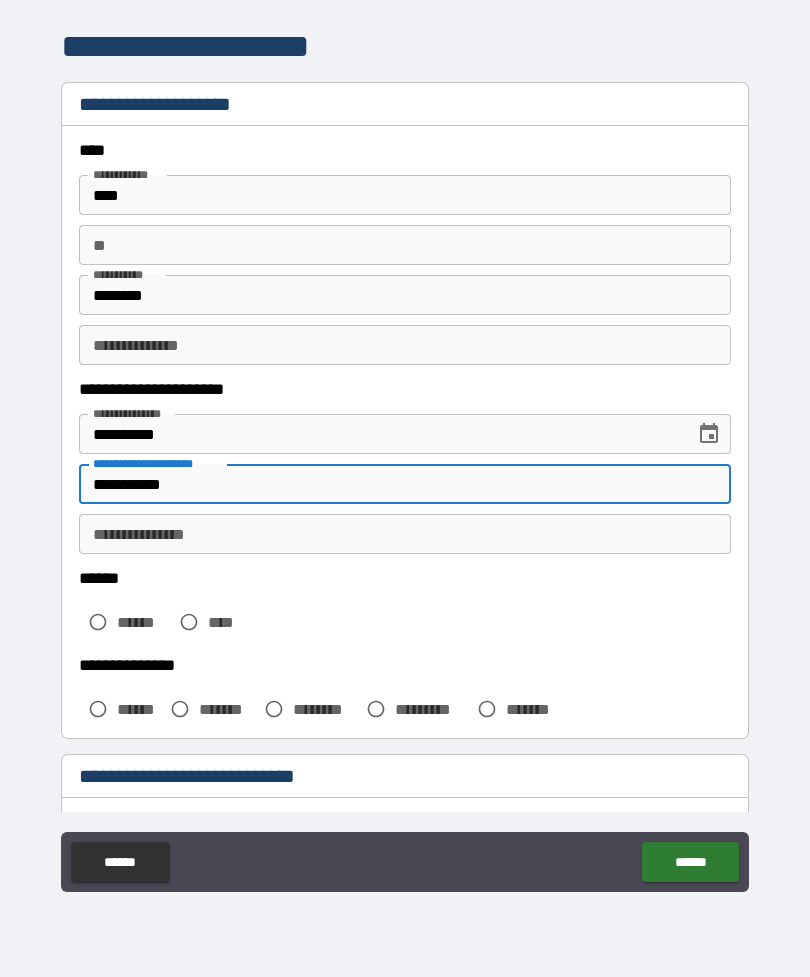 type on "**********" 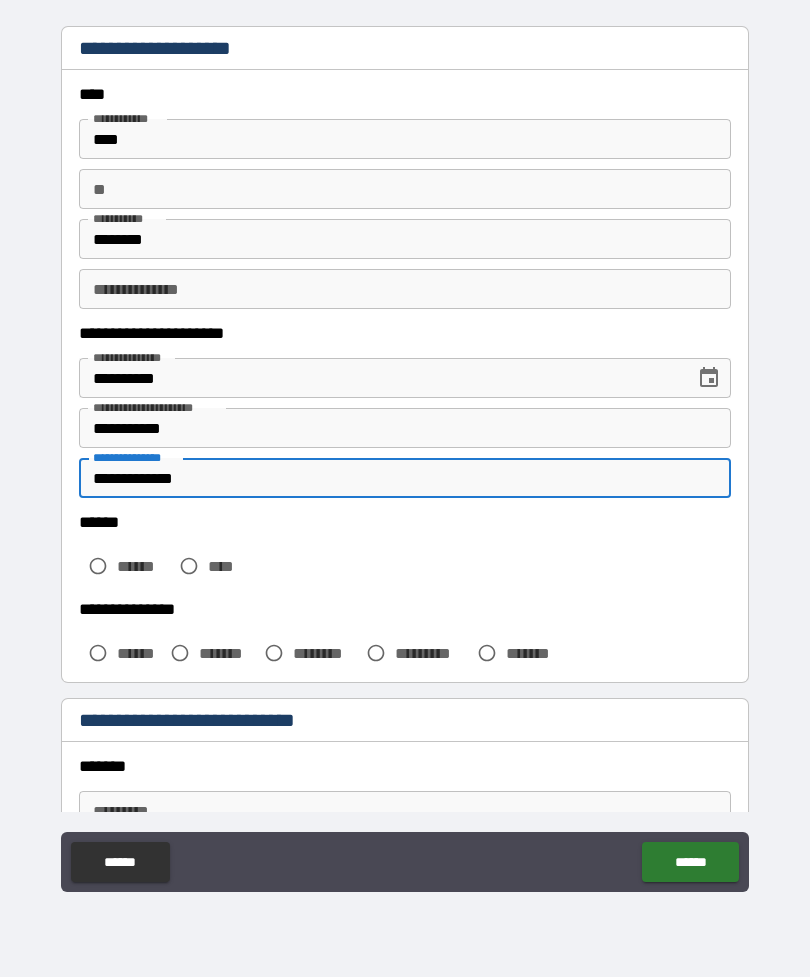 type on "**********" 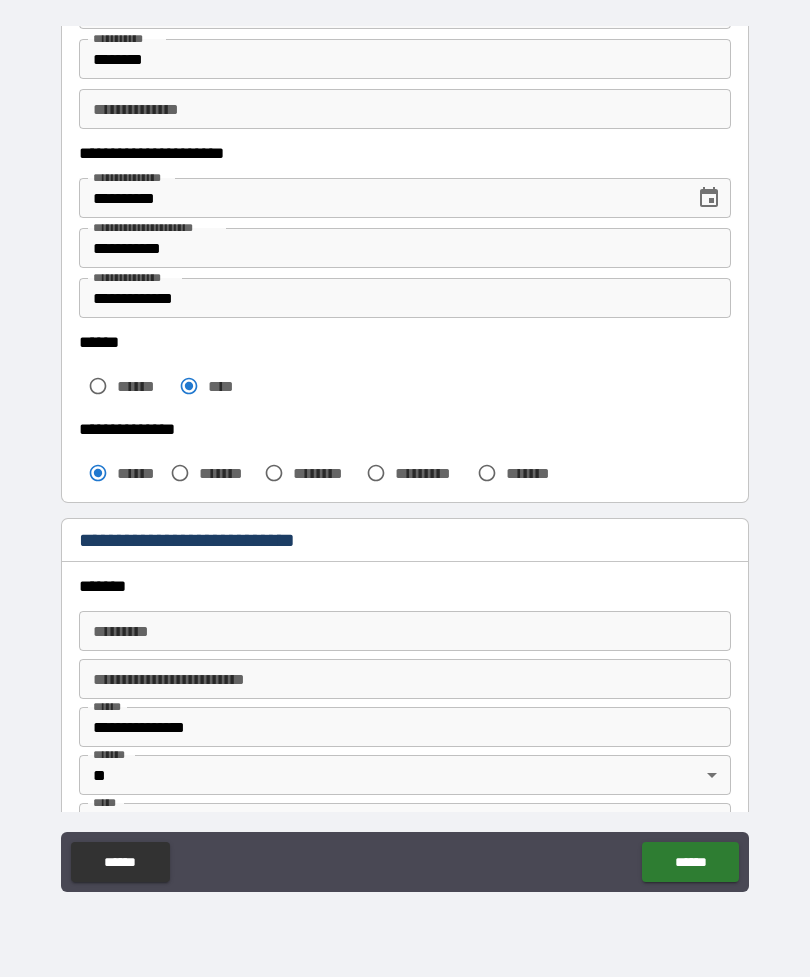 scroll, scrollTop: 238, scrollLeft: 0, axis: vertical 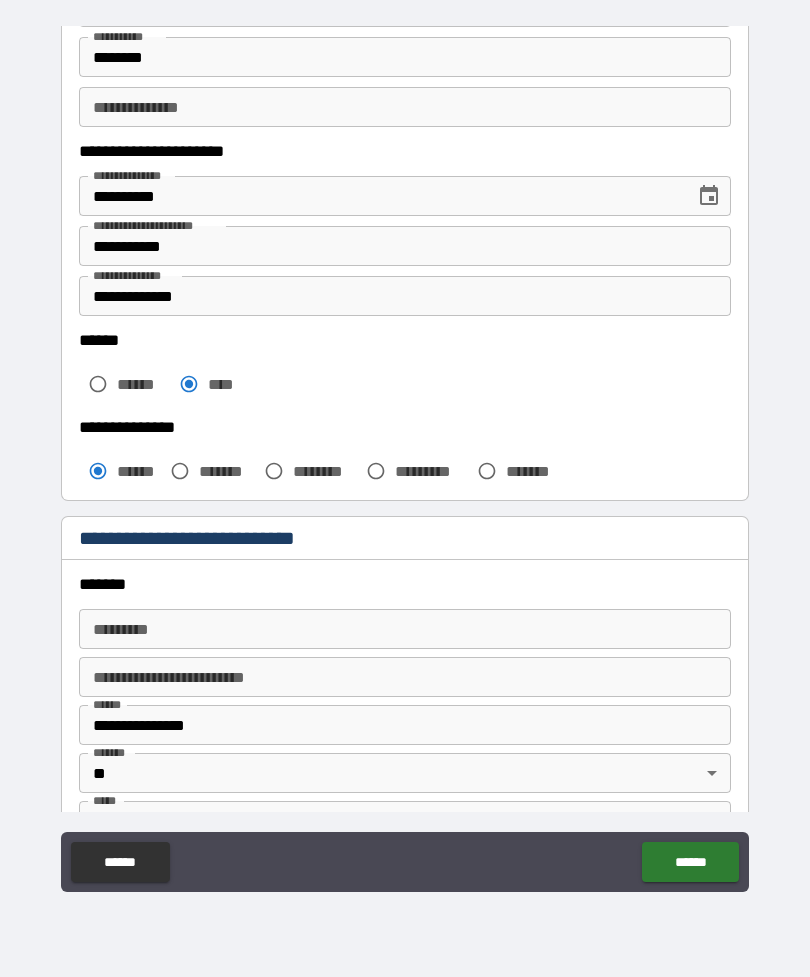 click on "*******   *" at bounding box center (405, 629) 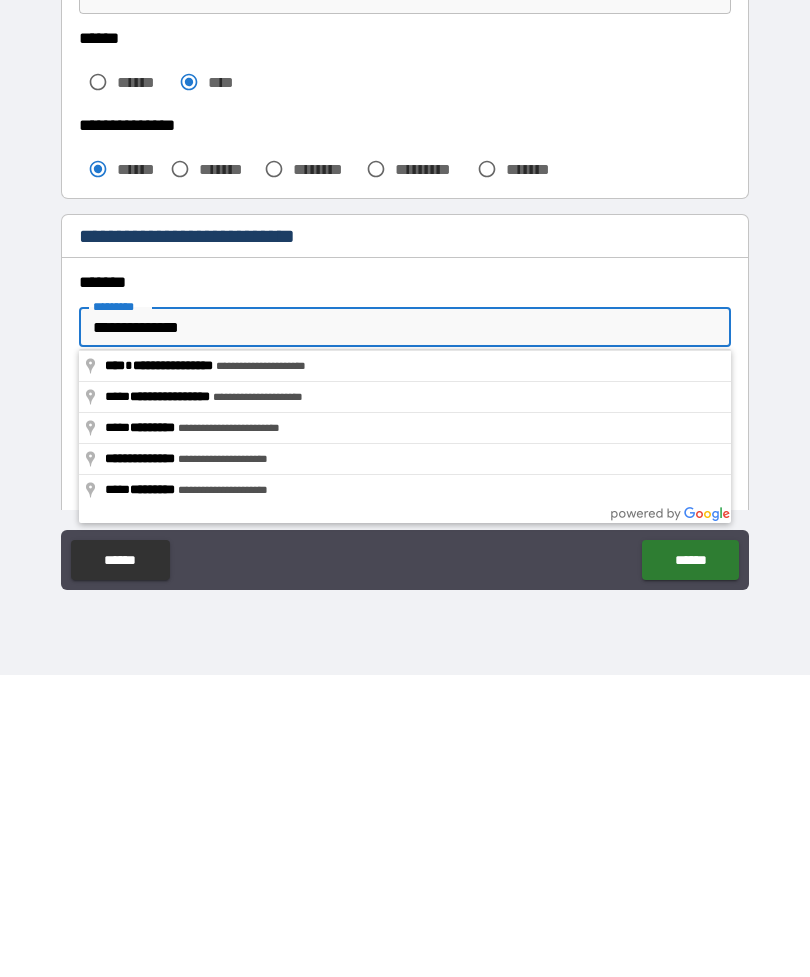 type on "**********" 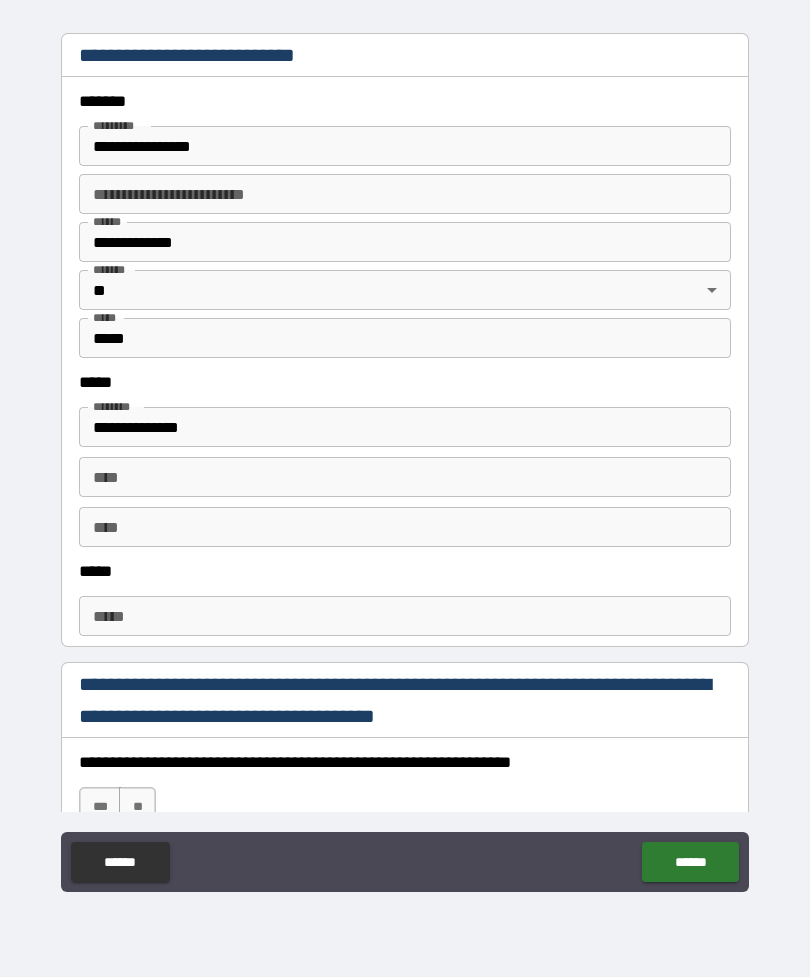 scroll, scrollTop: 722, scrollLeft: 0, axis: vertical 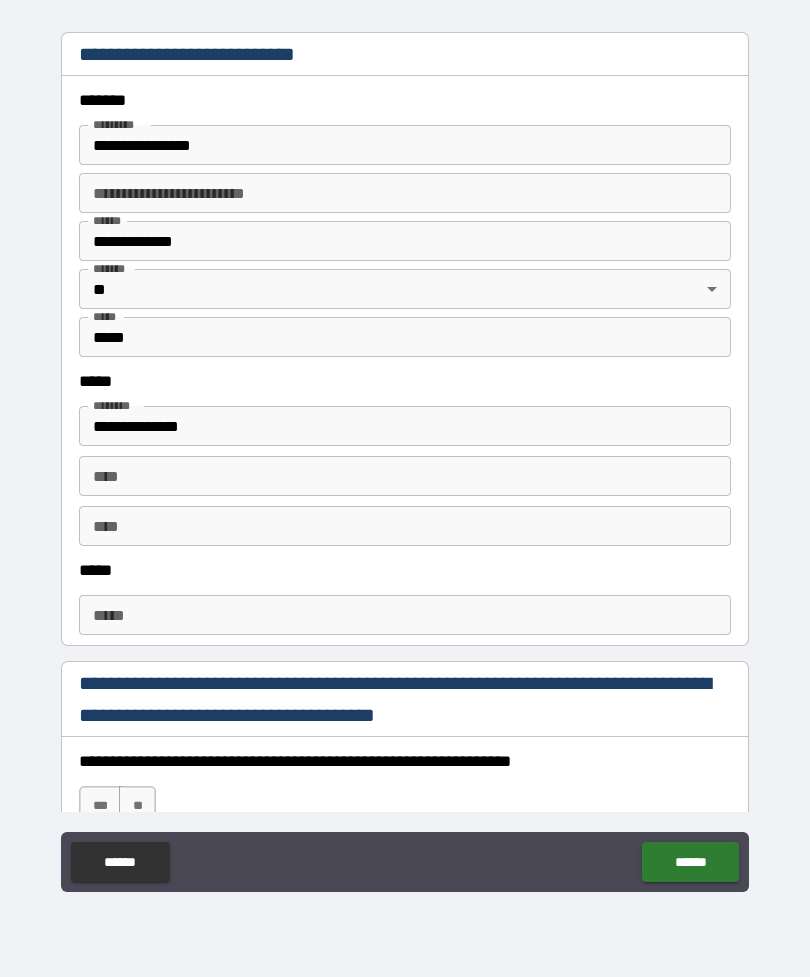 click on "*****" at bounding box center (405, 615) 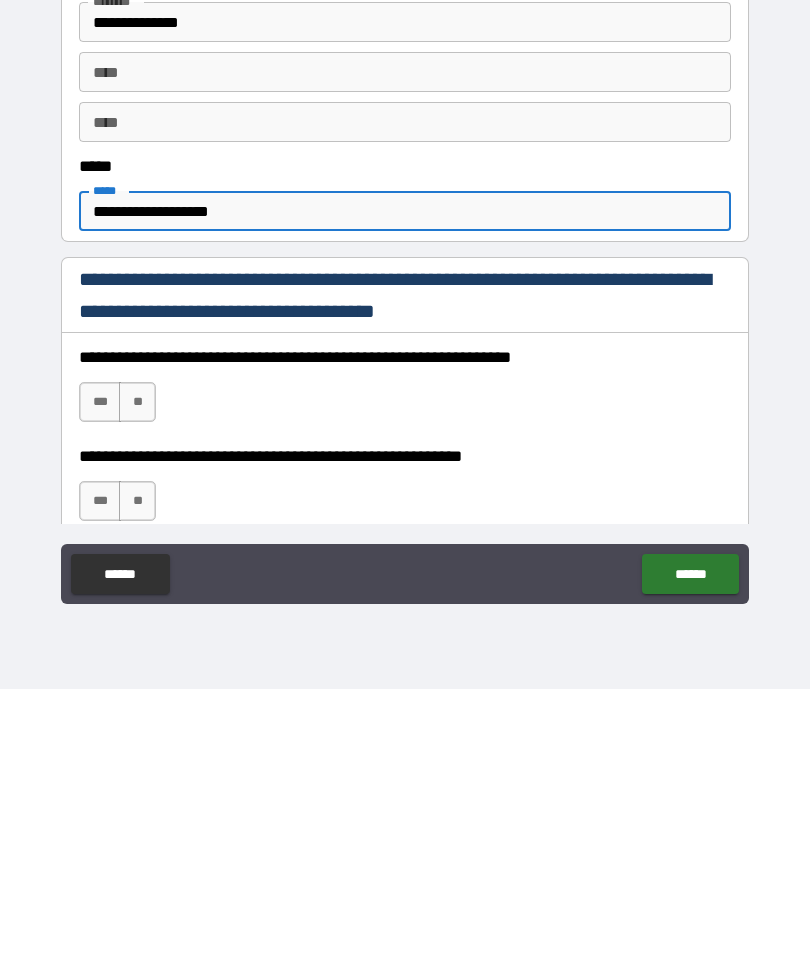 scroll, scrollTop: 868, scrollLeft: 0, axis: vertical 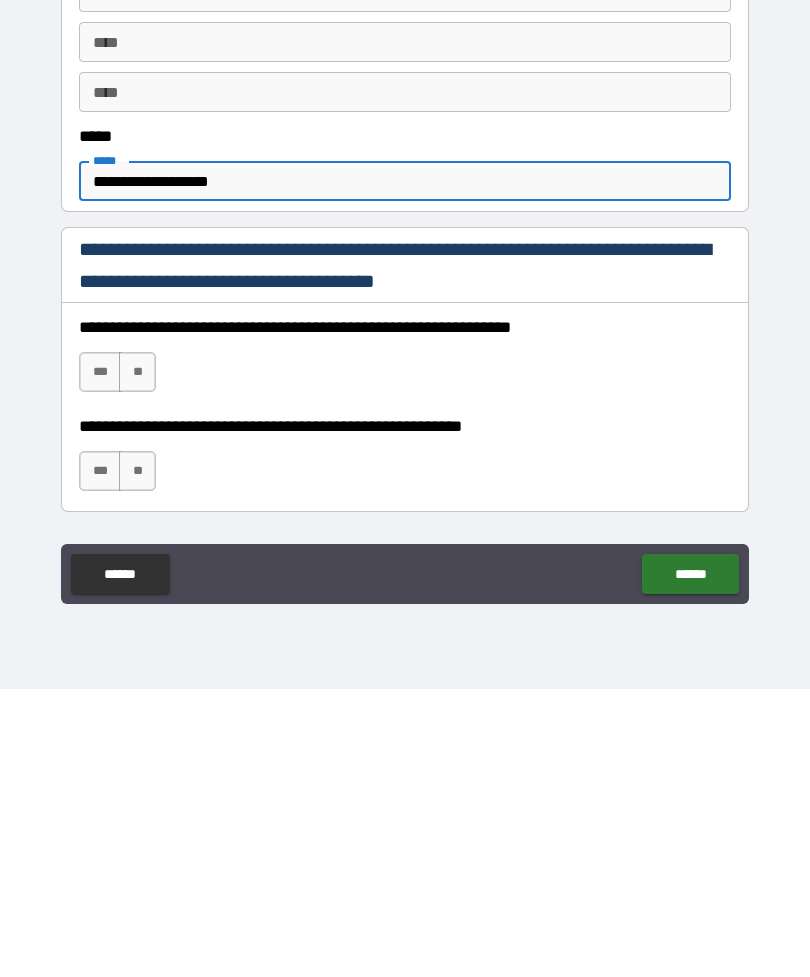 type on "**********" 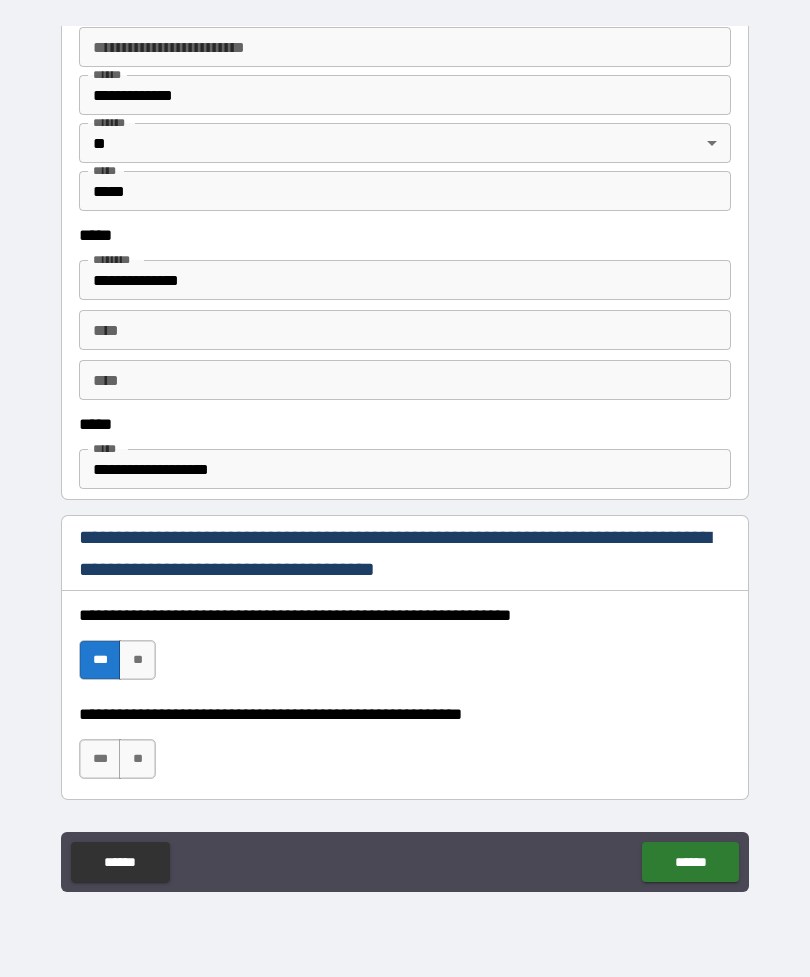 click on "***" at bounding box center (100, 759) 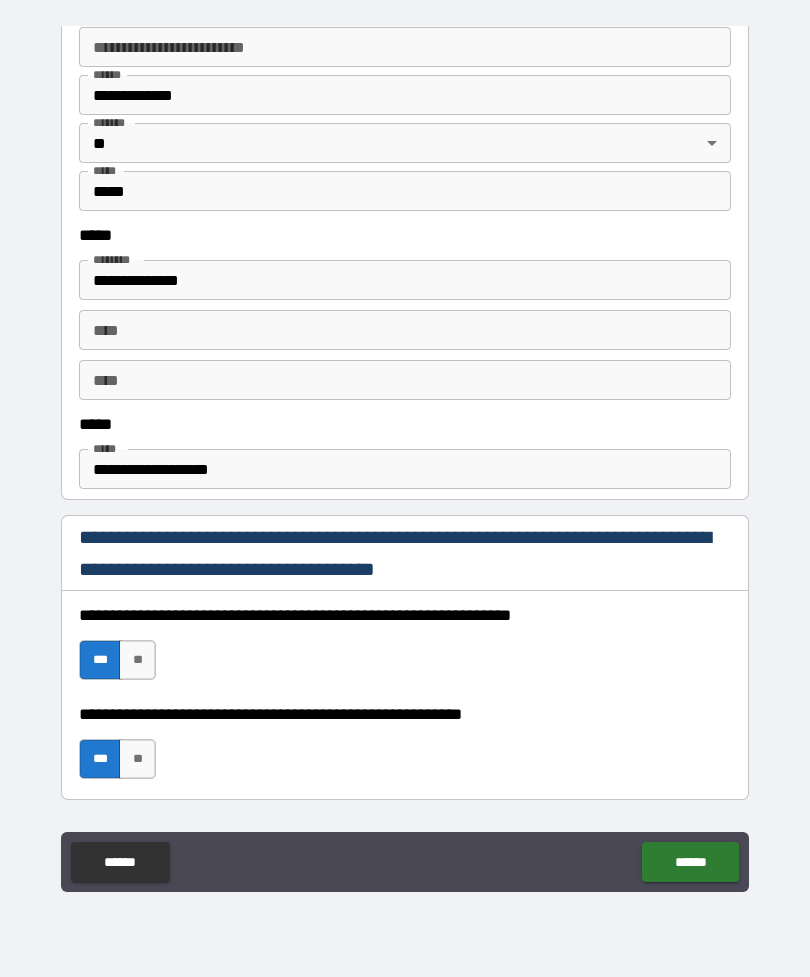 click on "******" at bounding box center [690, 862] 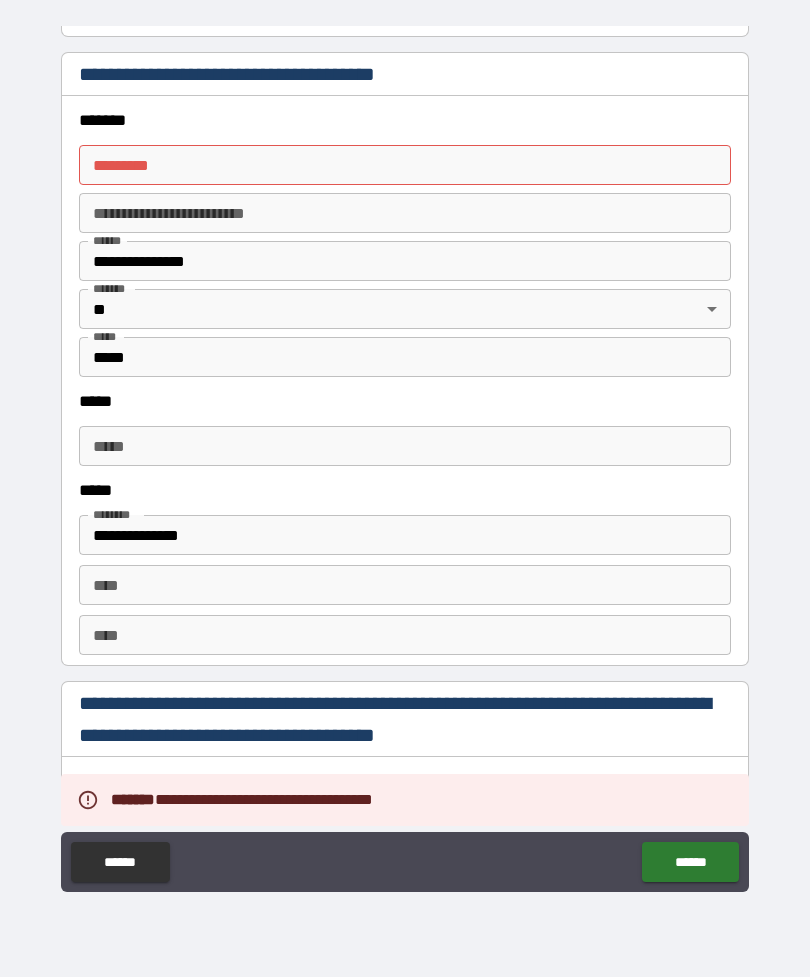 scroll, scrollTop: 2307, scrollLeft: 0, axis: vertical 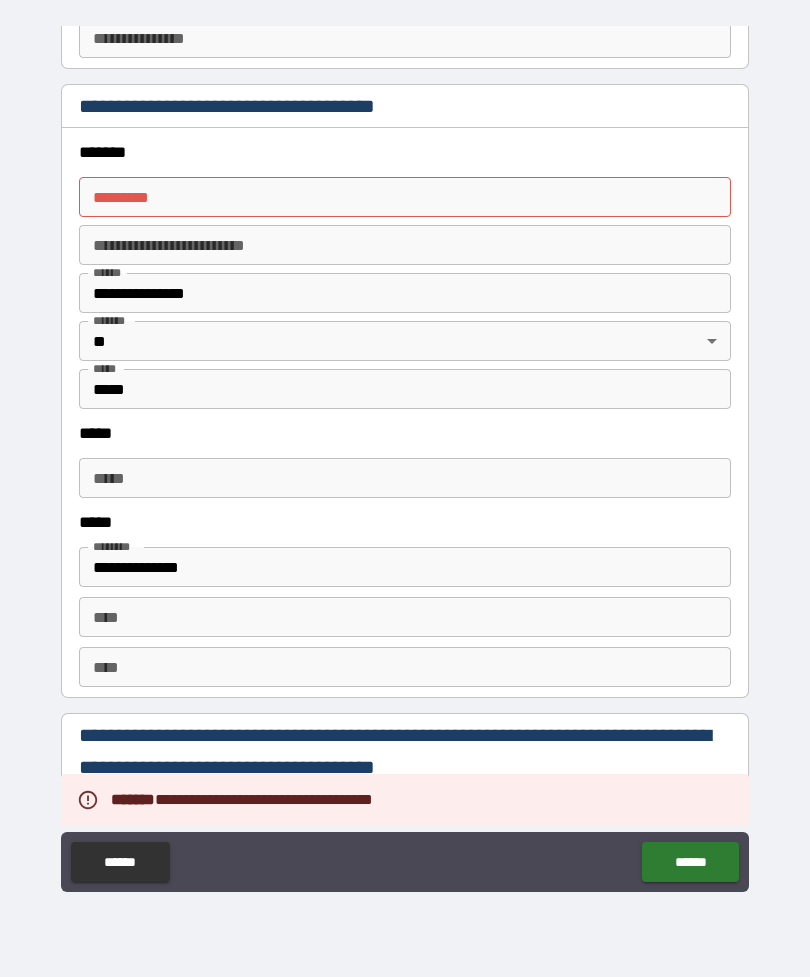 click on "*******   *" at bounding box center [405, 197] 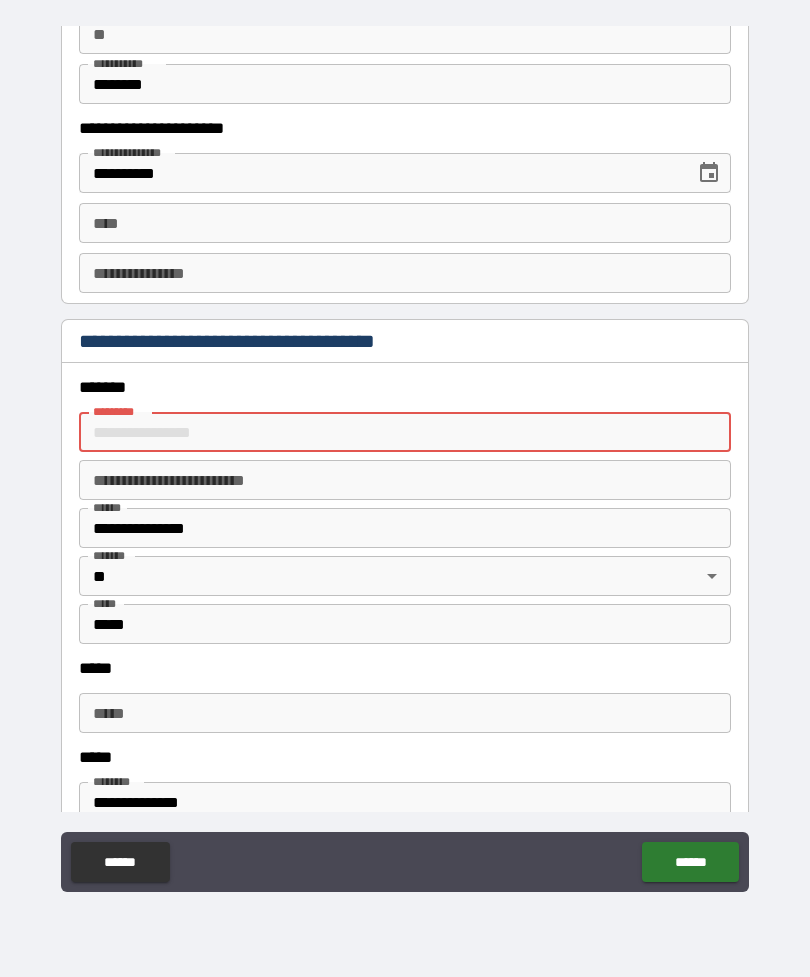 scroll, scrollTop: 2034, scrollLeft: 0, axis: vertical 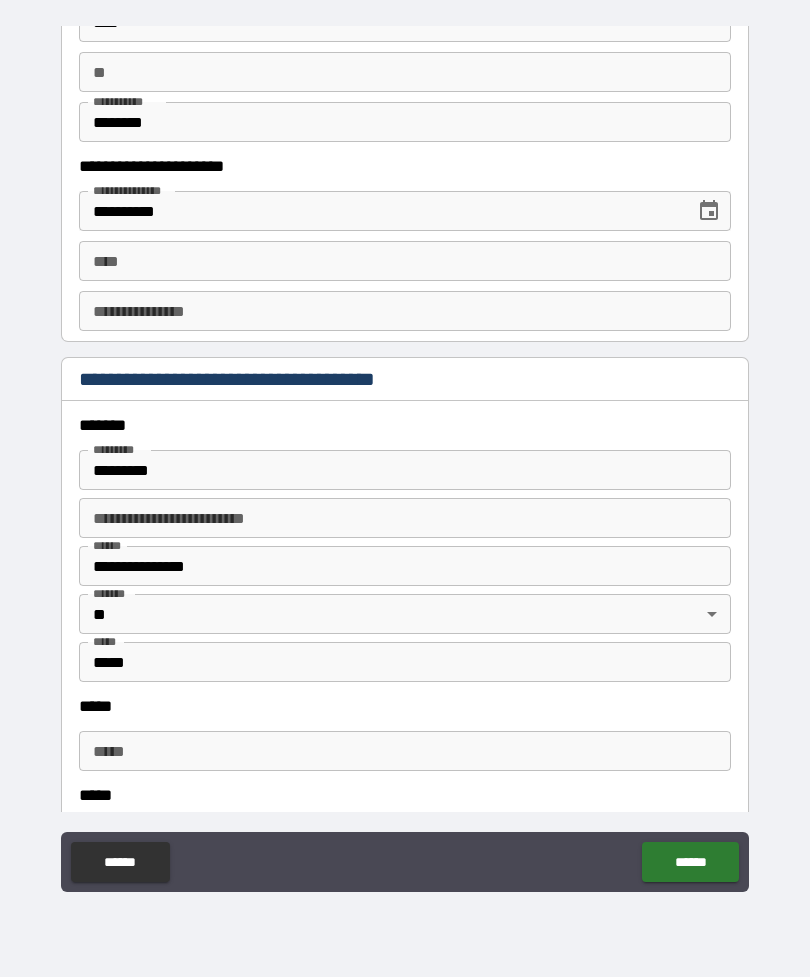 type on "**********" 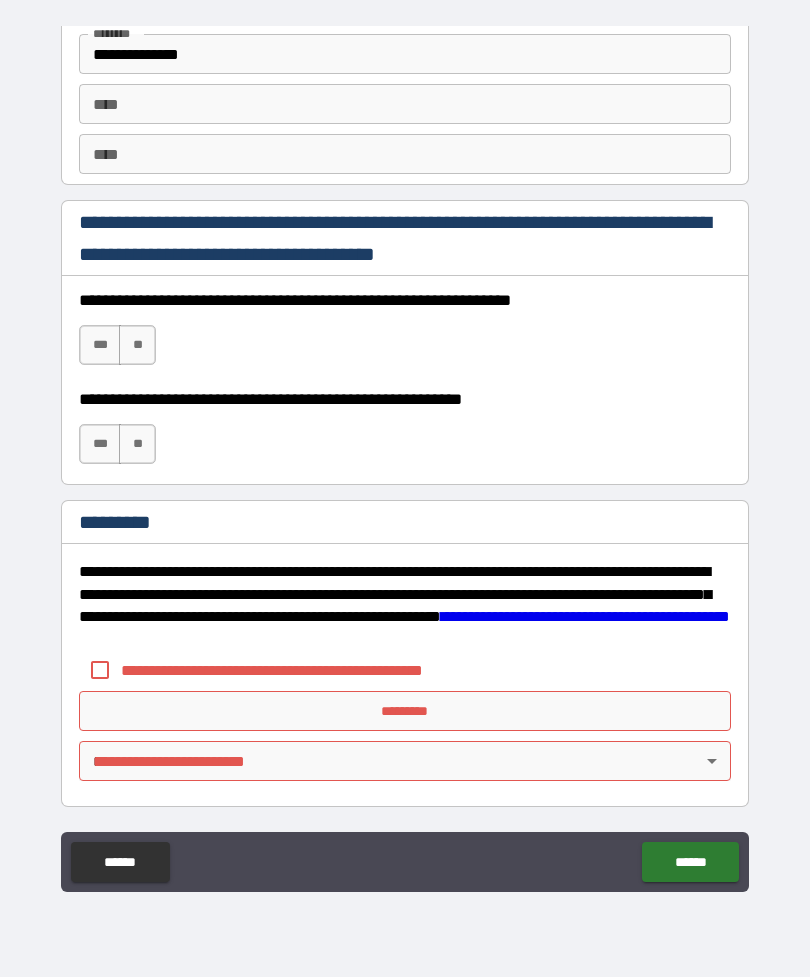 scroll, scrollTop: 2820, scrollLeft: 0, axis: vertical 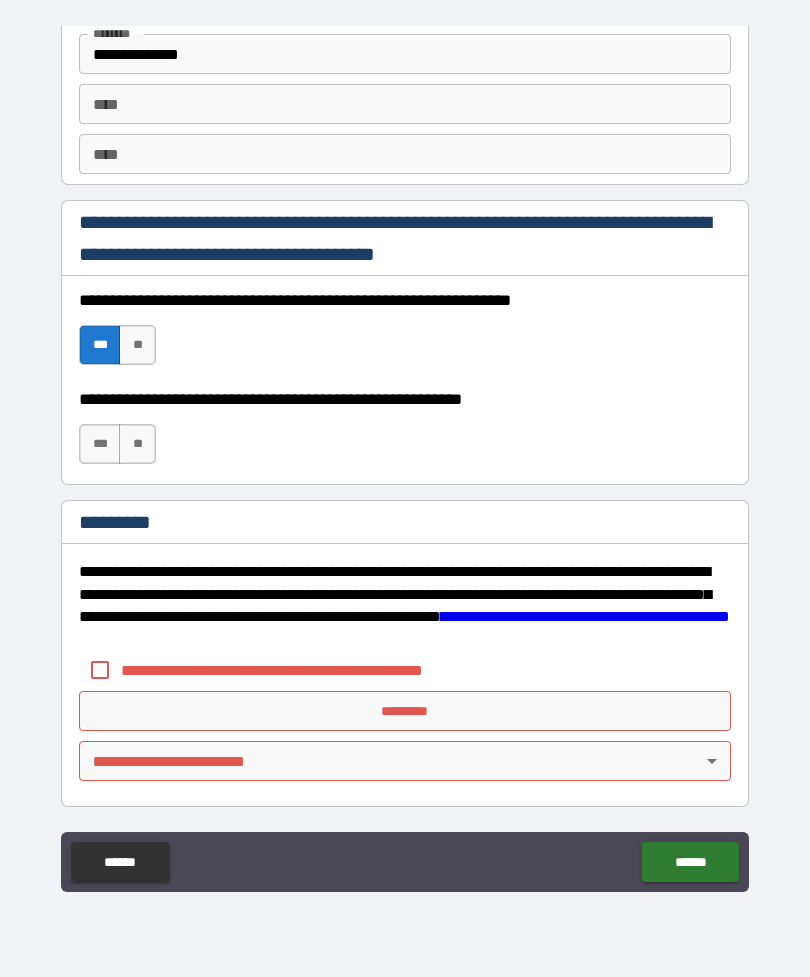 click on "***" at bounding box center (100, 444) 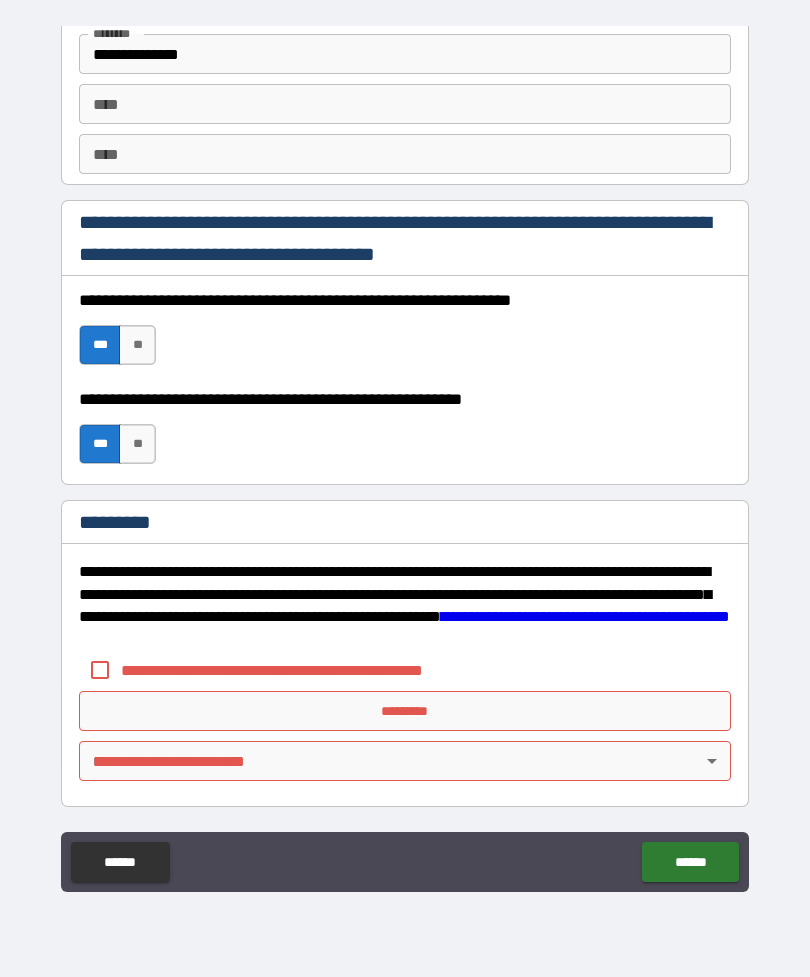 scroll, scrollTop: 2820, scrollLeft: 0, axis: vertical 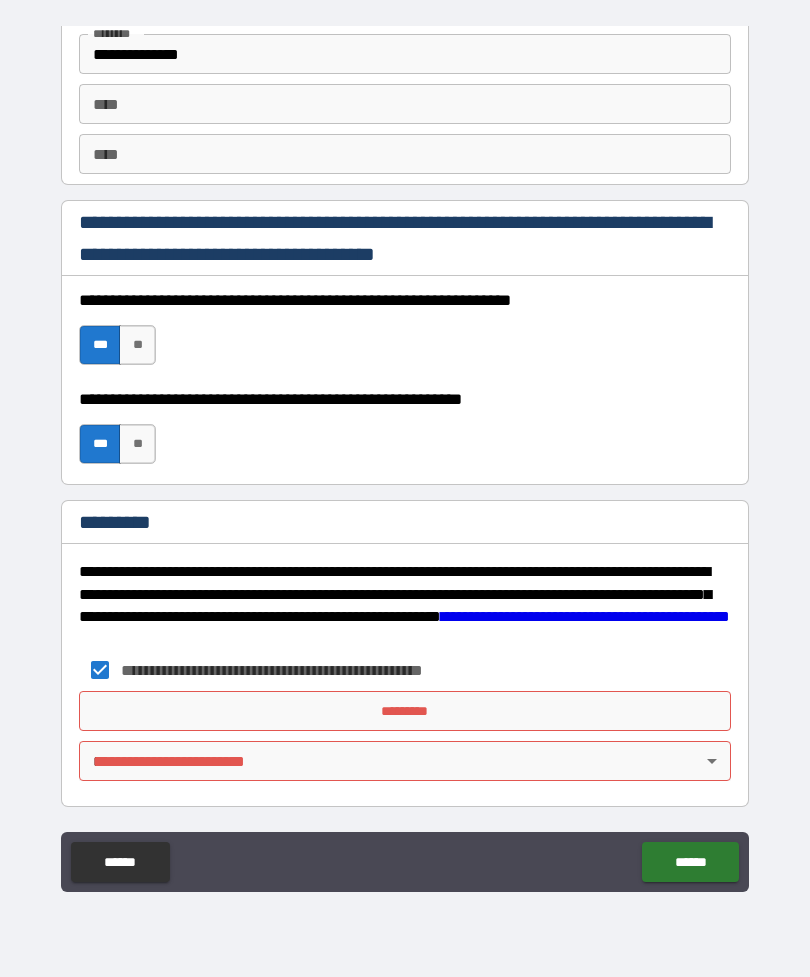 click on "*********" at bounding box center (405, 711) 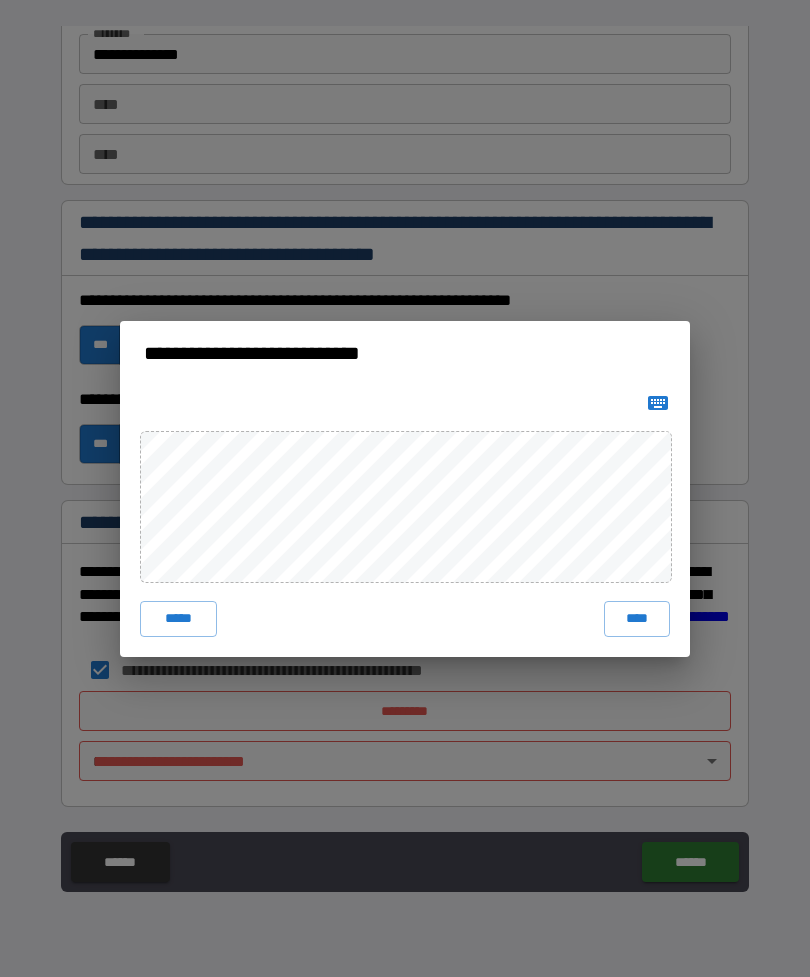 click on "****" at bounding box center (637, 619) 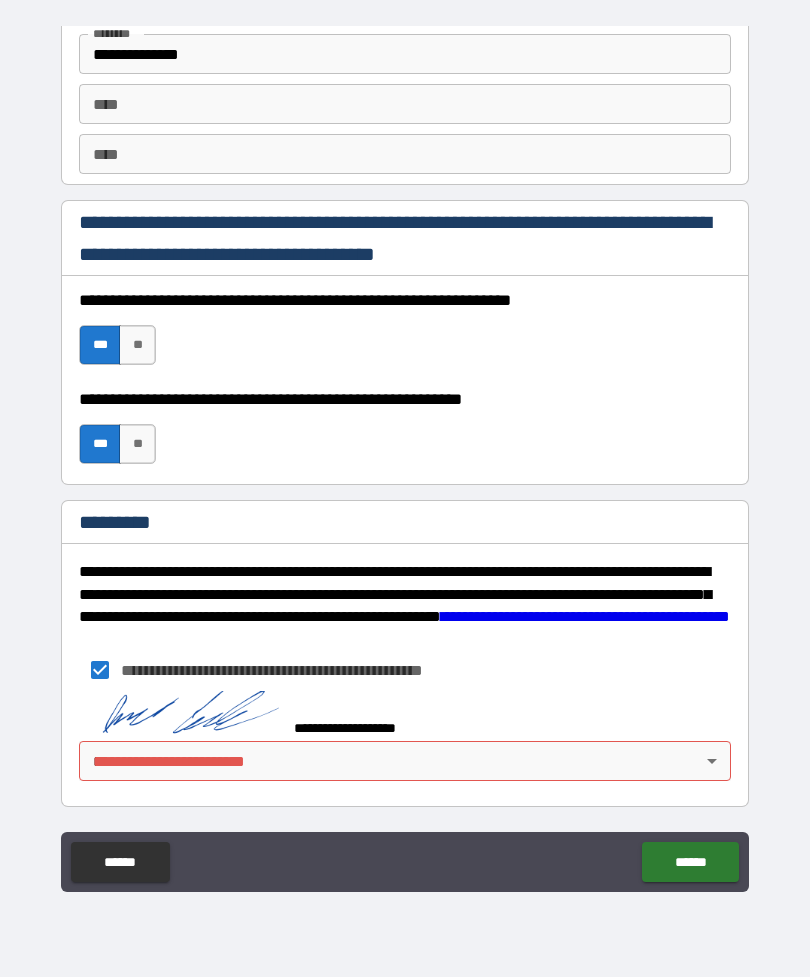 scroll, scrollTop: 2810, scrollLeft: 0, axis: vertical 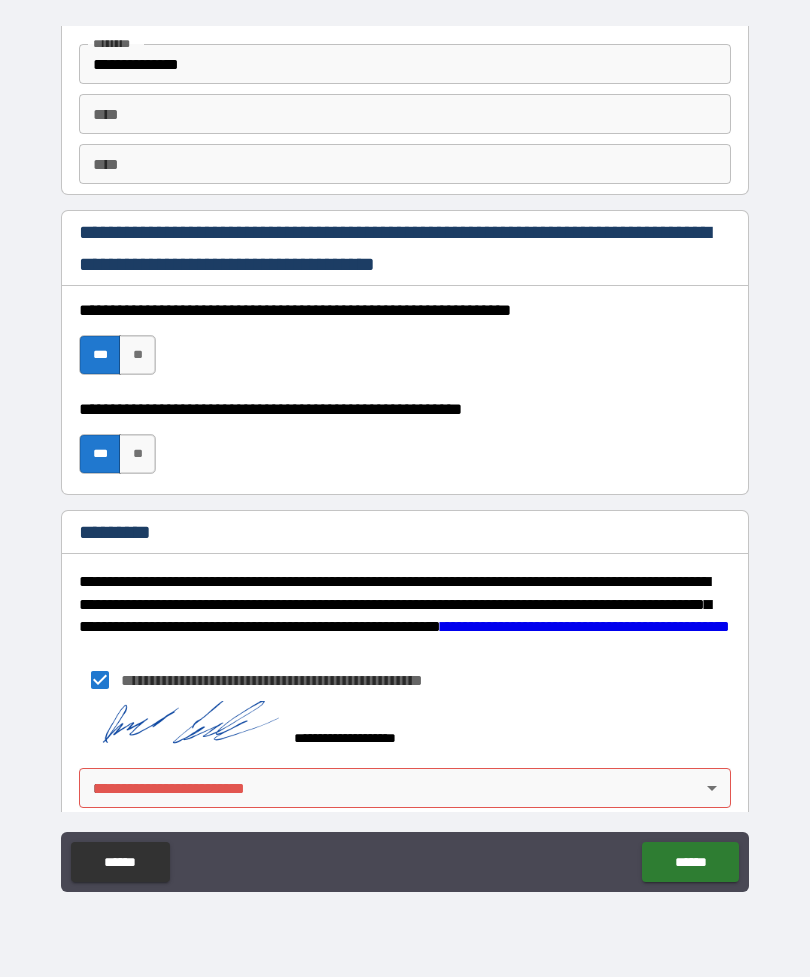 click on "**********" at bounding box center [405, 456] 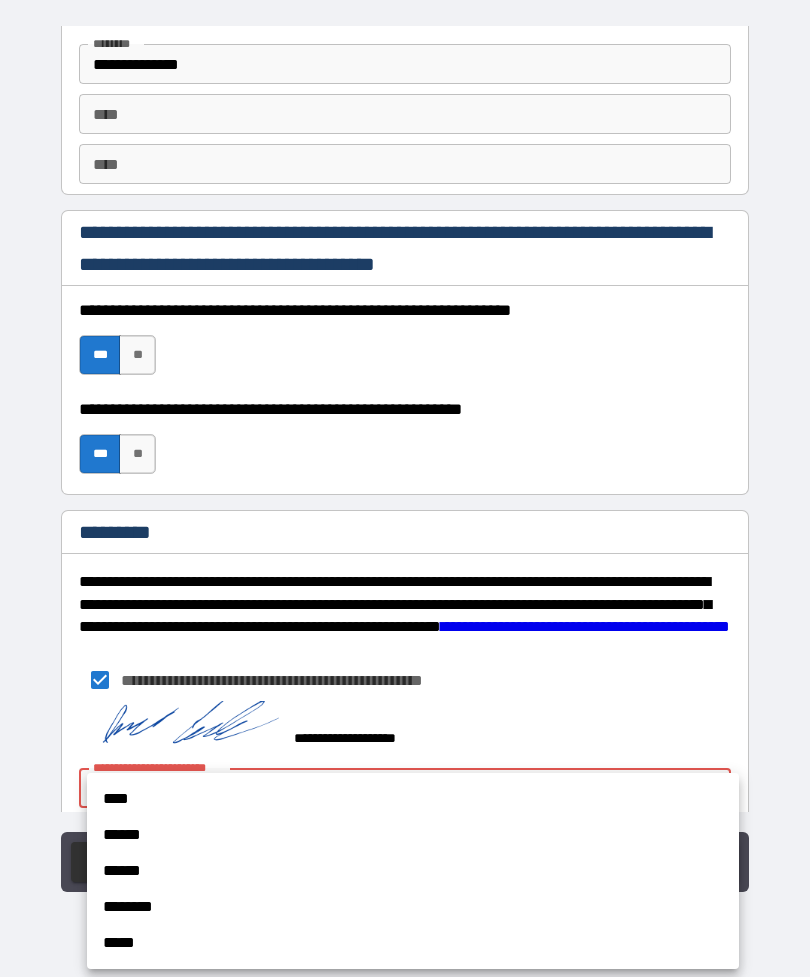 click on "****" at bounding box center (413, 799) 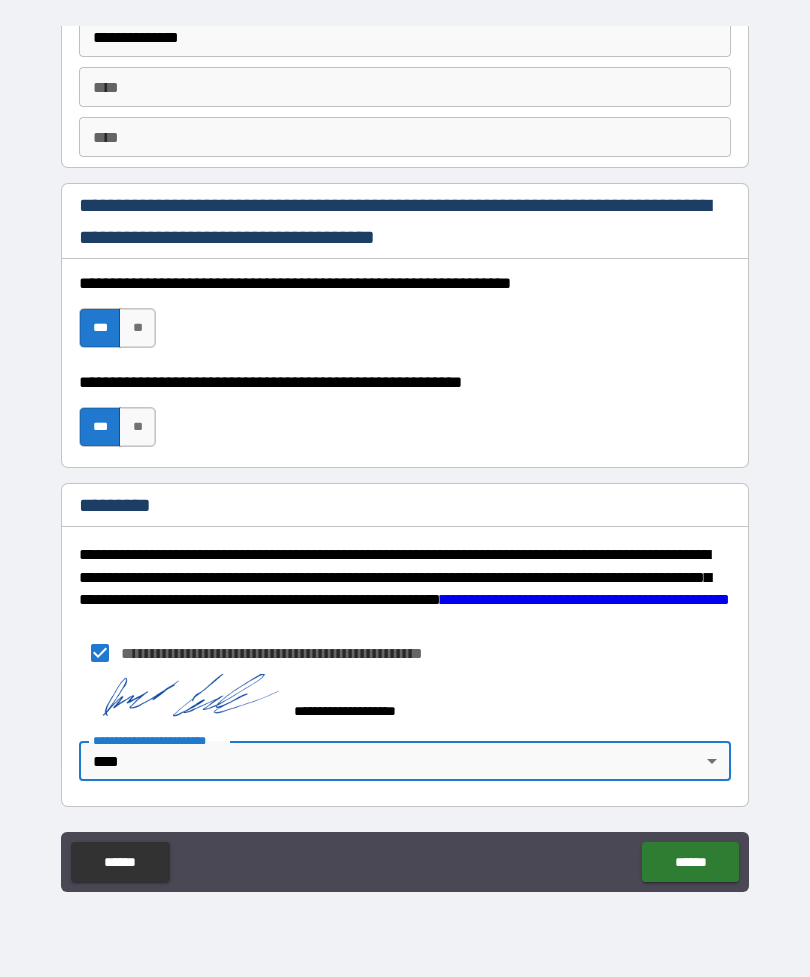 scroll, scrollTop: 2839, scrollLeft: 0, axis: vertical 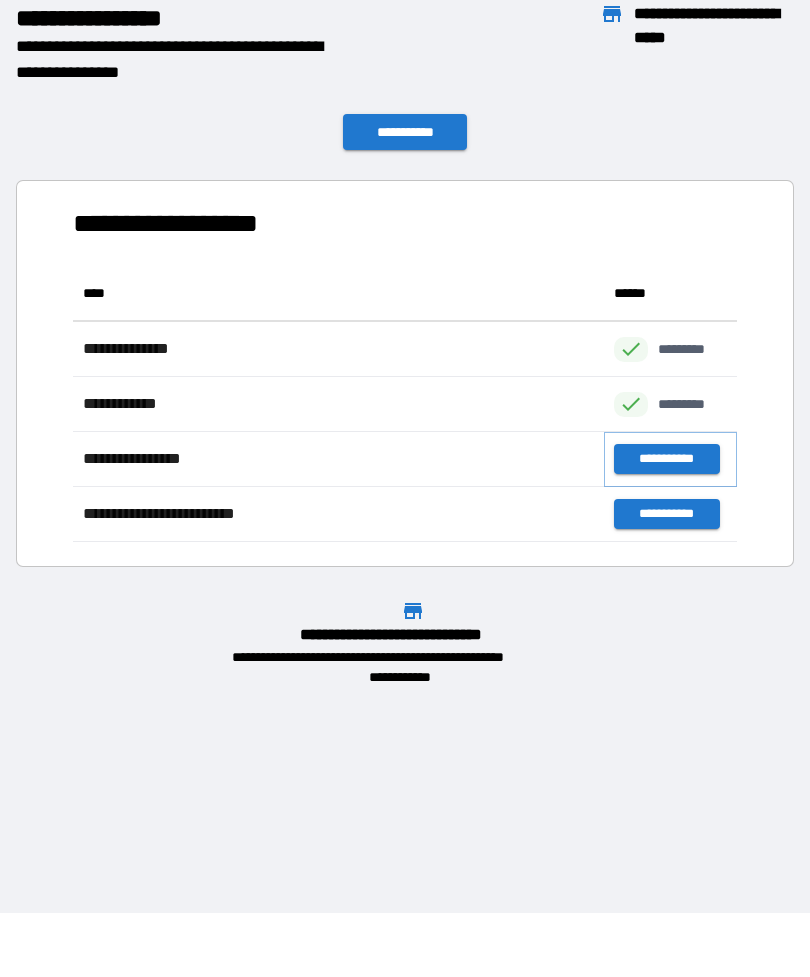 click on "**********" at bounding box center [666, 459] 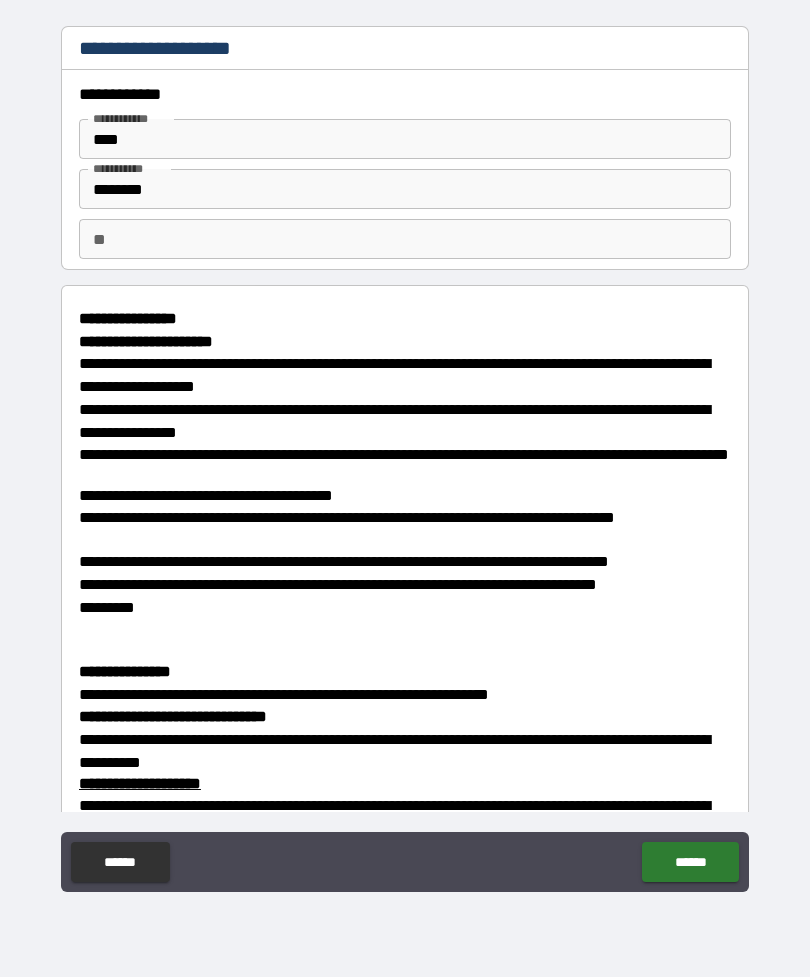 scroll, scrollTop: 8, scrollLeft: 0, axis: vertical 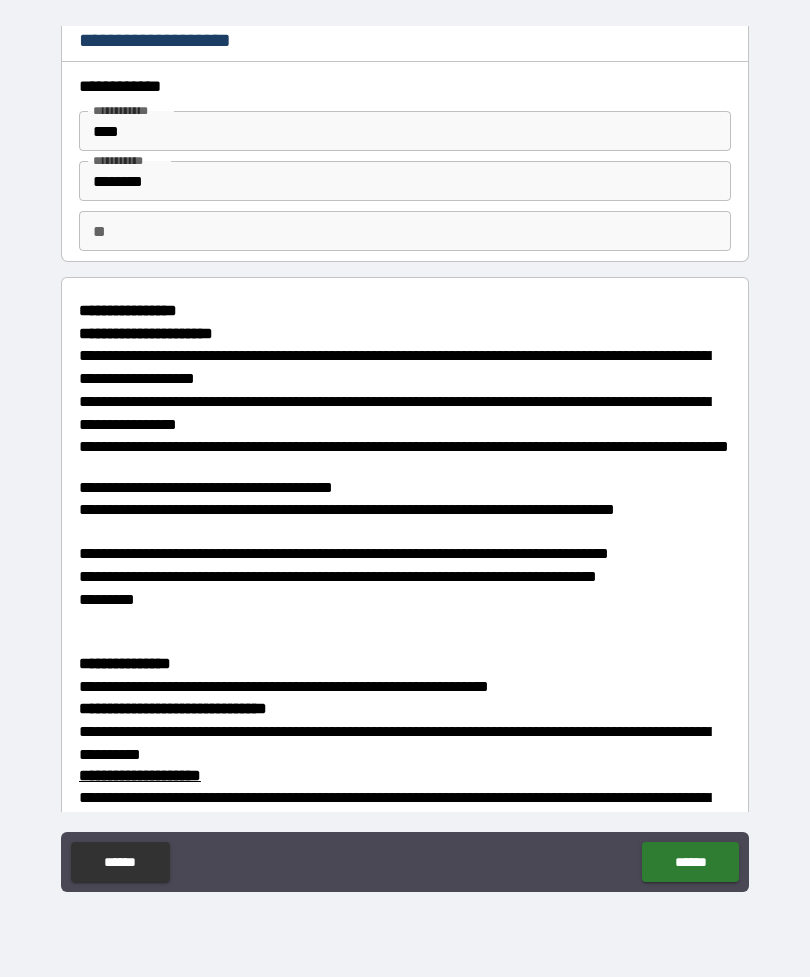 click on "**" at bounding box center (405, 231) 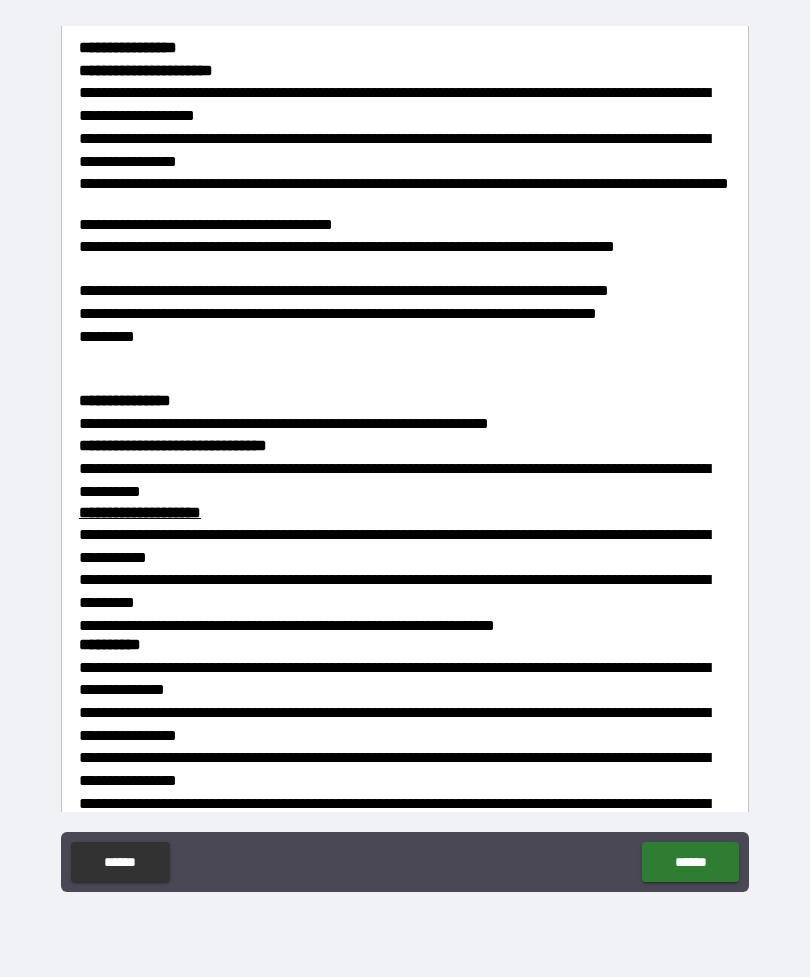 scroll, scrollTop: 260, scrollLeft: 0, axis: vertical 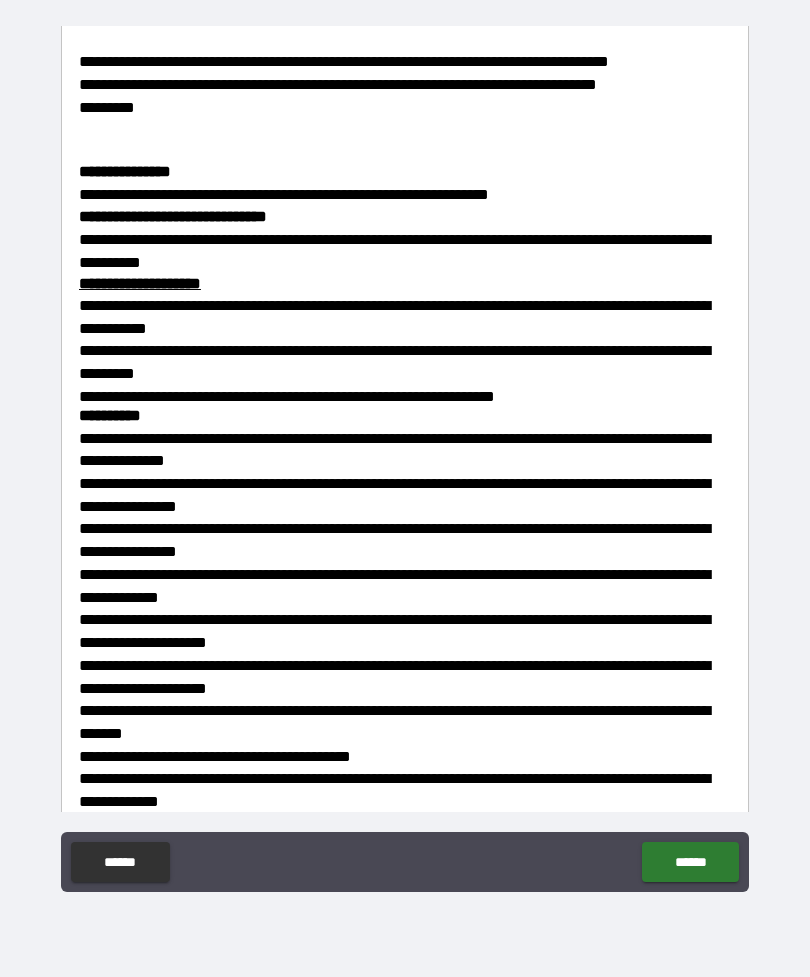 click on "**********" at bounding box center [405, 572] 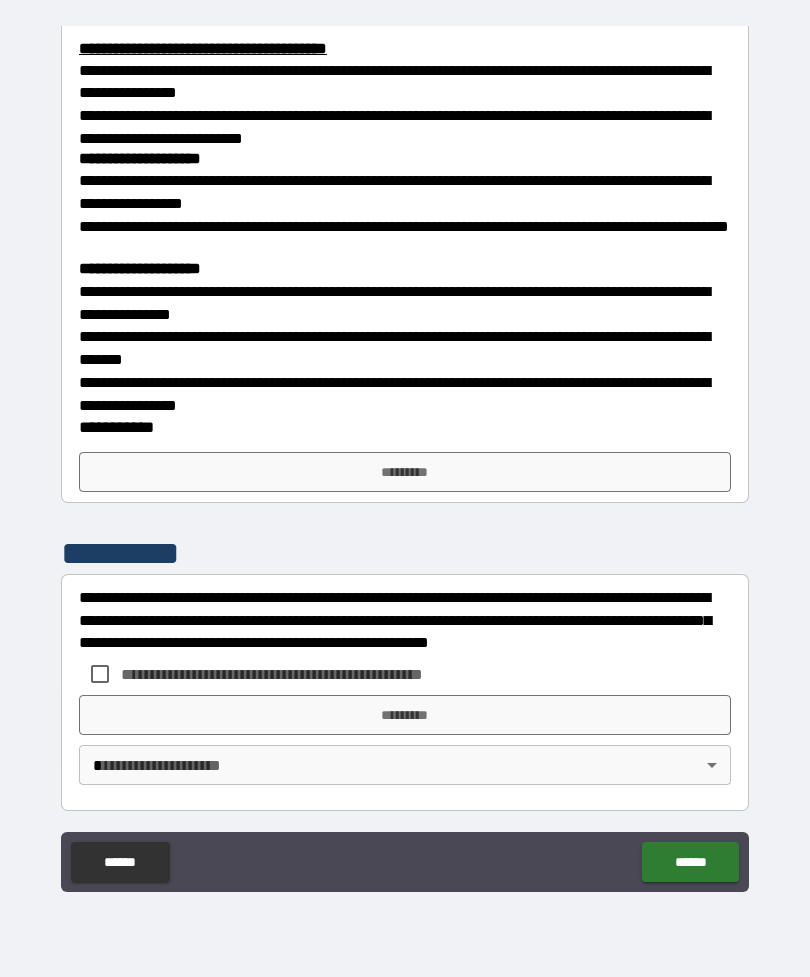 scroll, scrollTop: 1439, scrollLeft: 0, axis: vertical 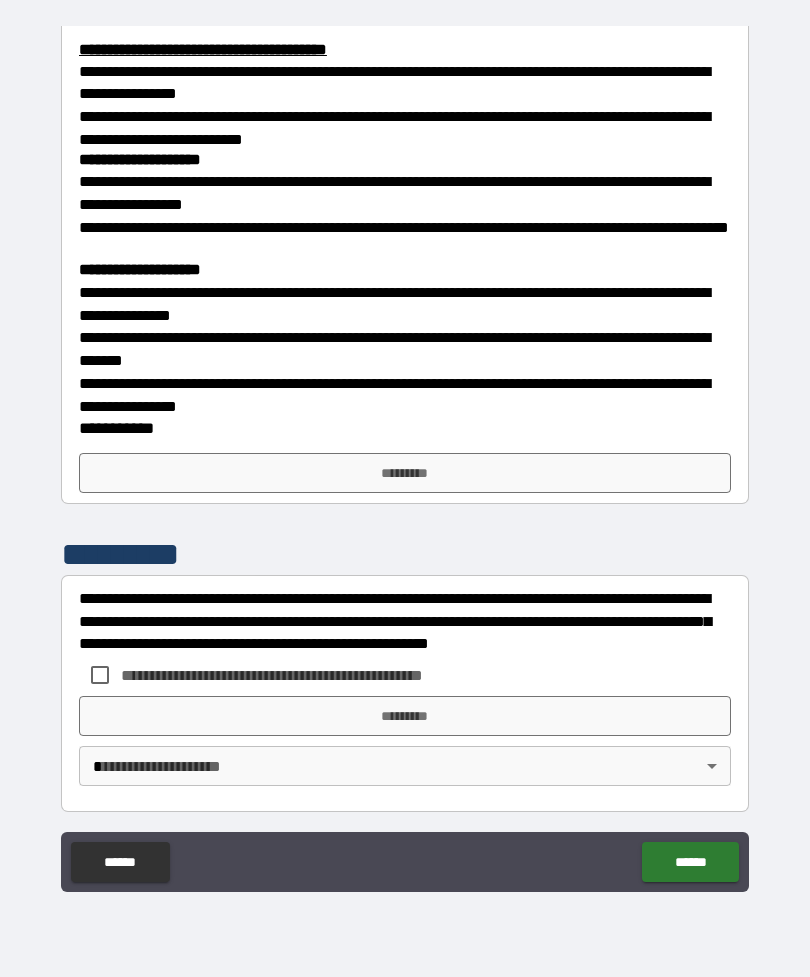 click on "**********" at bounding box center (405, 428) 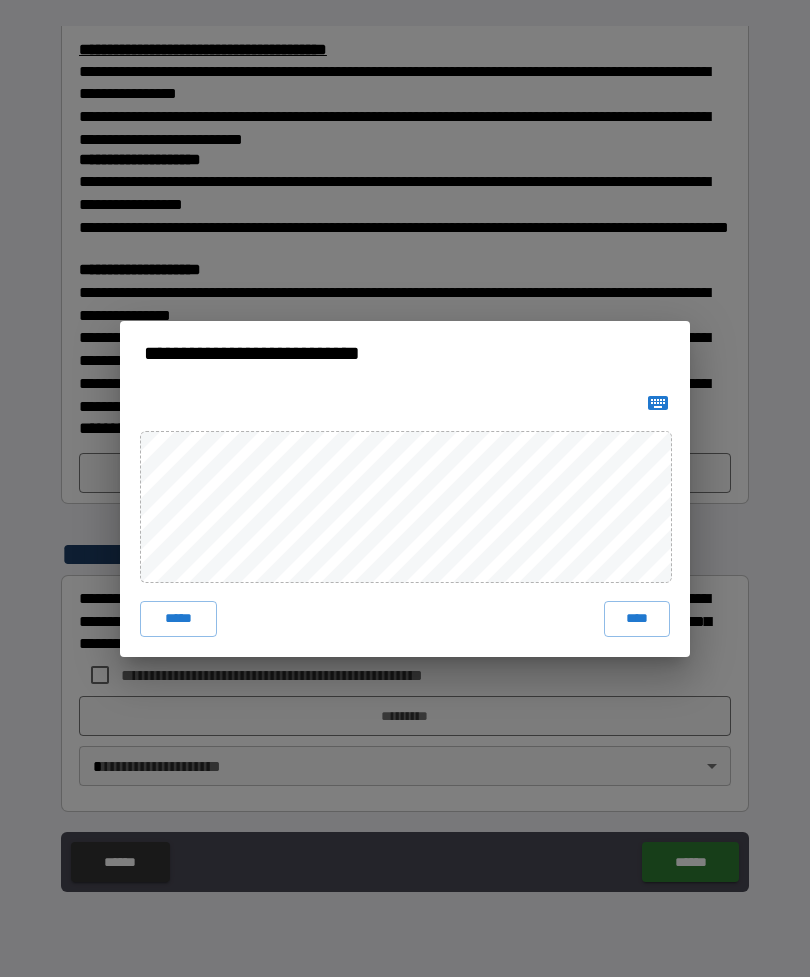 click on "****" at bounding box center (637, 619) 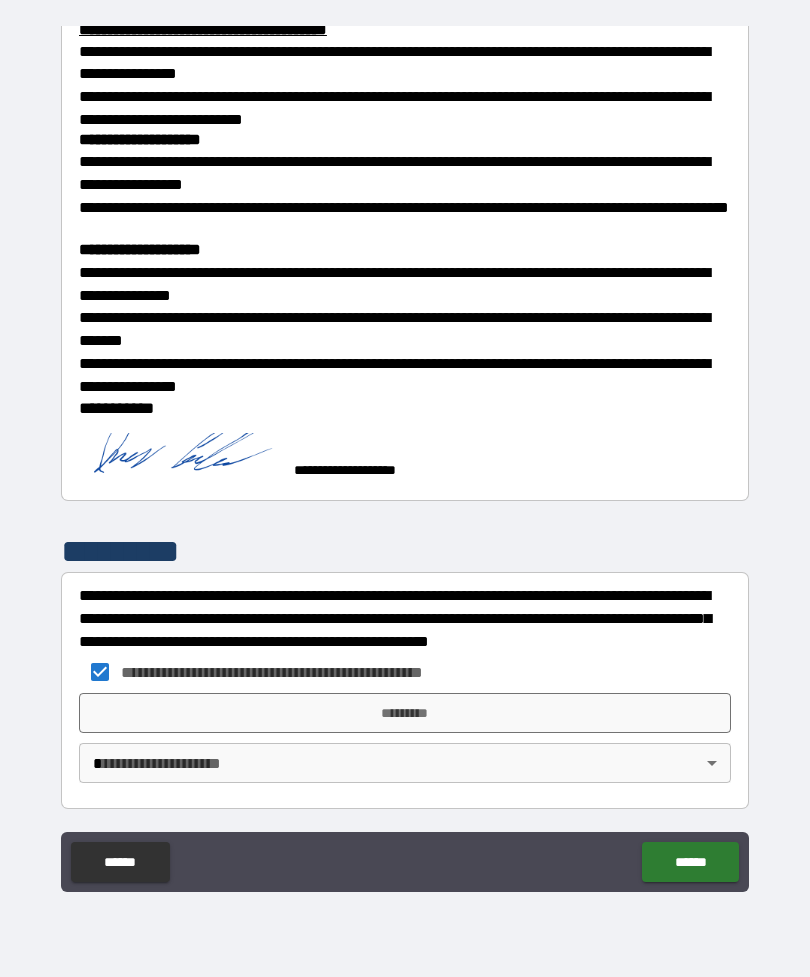 scroll, scrollTop: 1456, scrollLeft: 0, axis: vertical 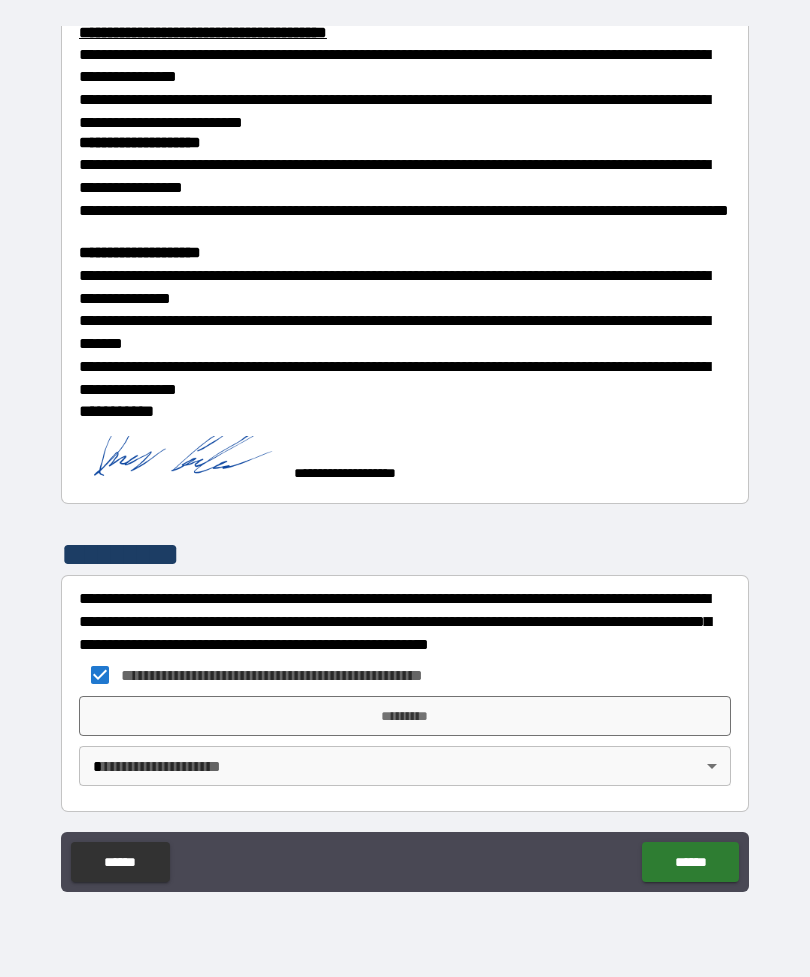 click on "*********" at bounding box center [405, 716] 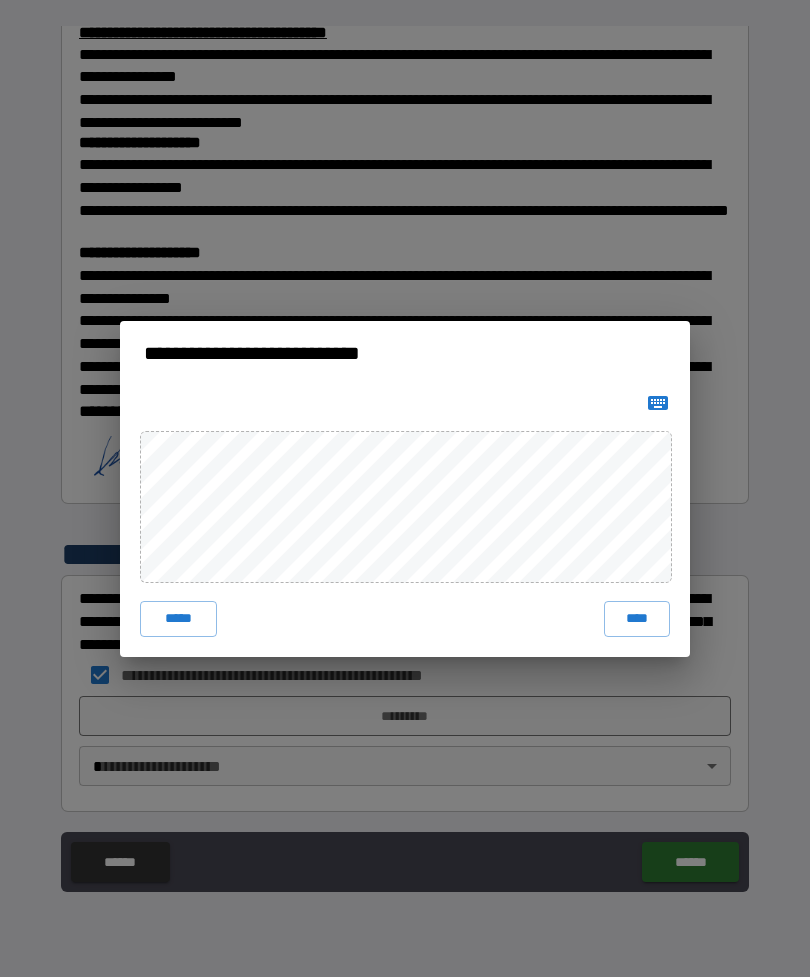 click on "****" at bounding box center (637, 619) 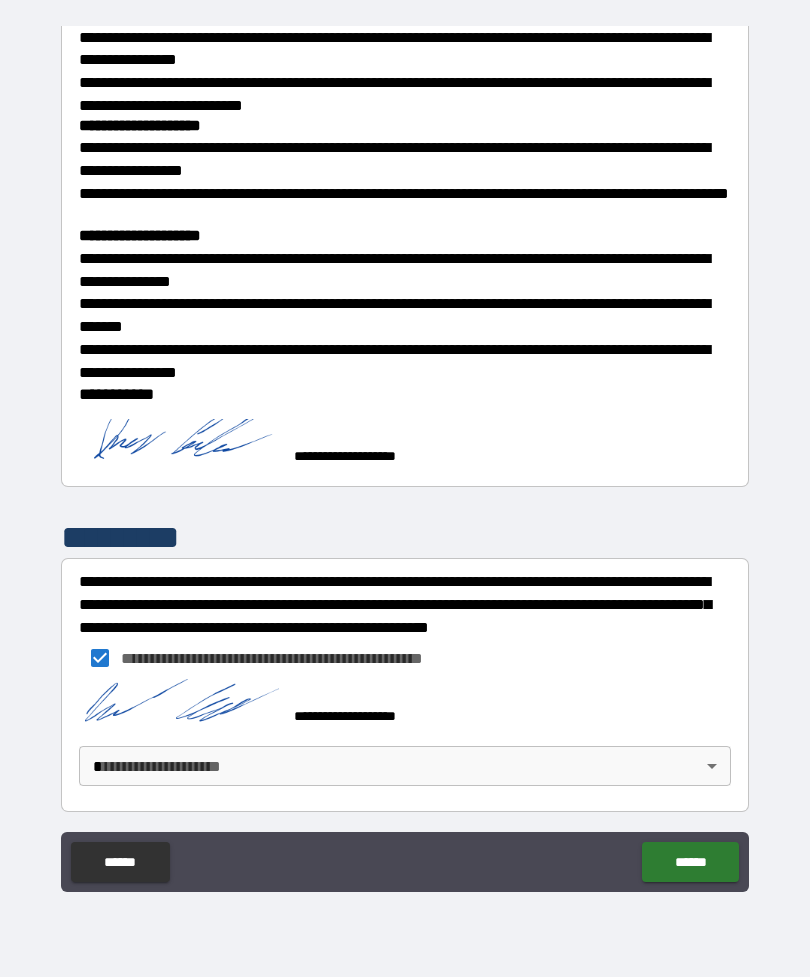 scroll, scrollTop: 1473, scrollLeft: 0, axis: vertical 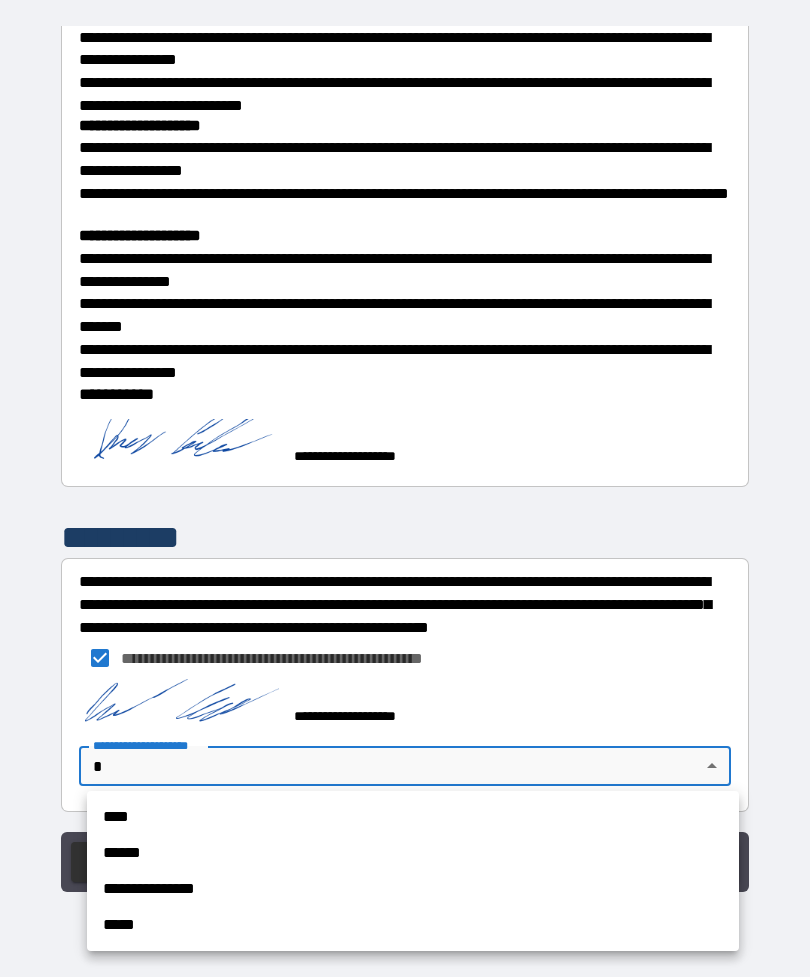 click on "****" at bounding box center (413, 817) 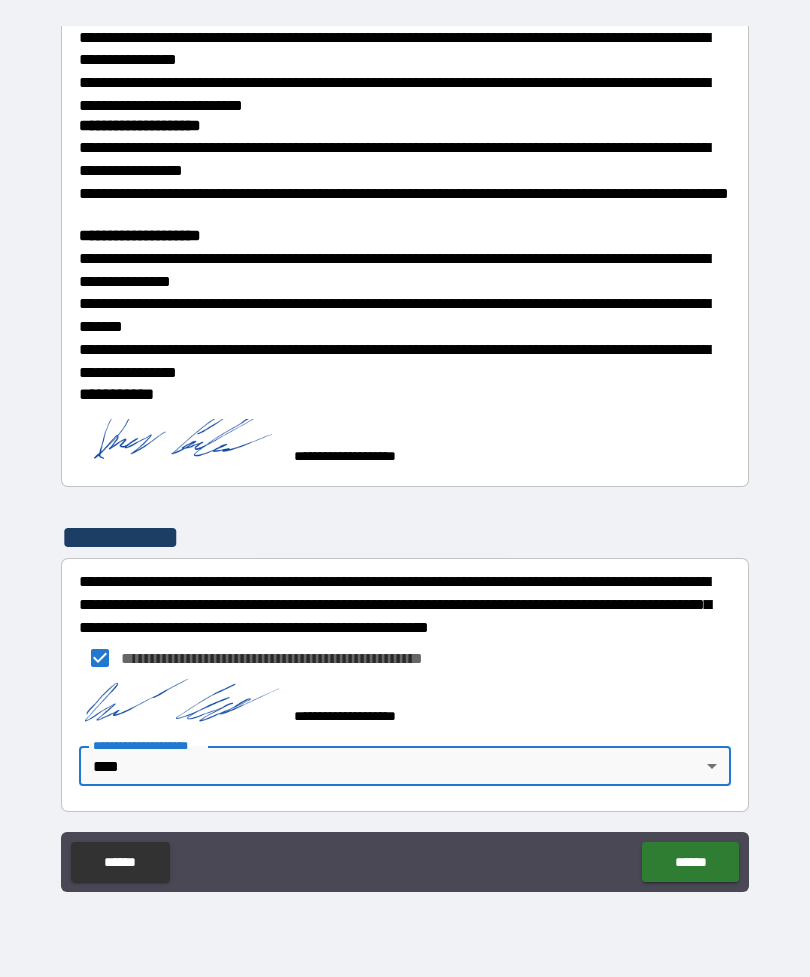 click on "******" at bounding box center (690, 862) 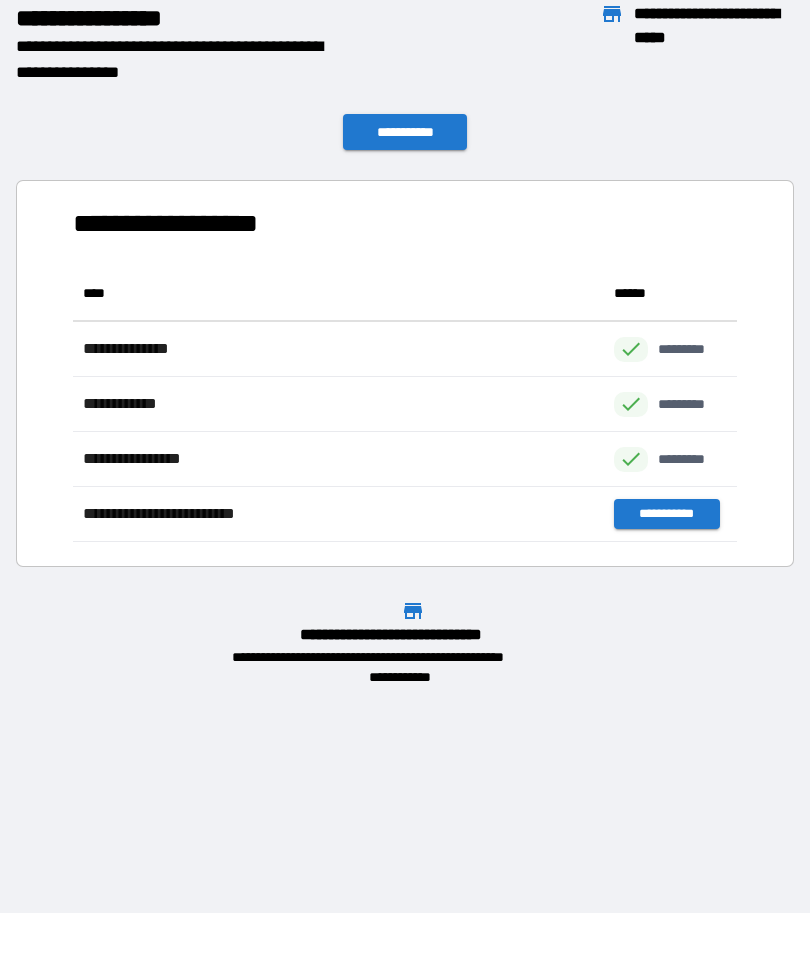scroll, scrollTop: 1, scrollLeft: 1, axis: both 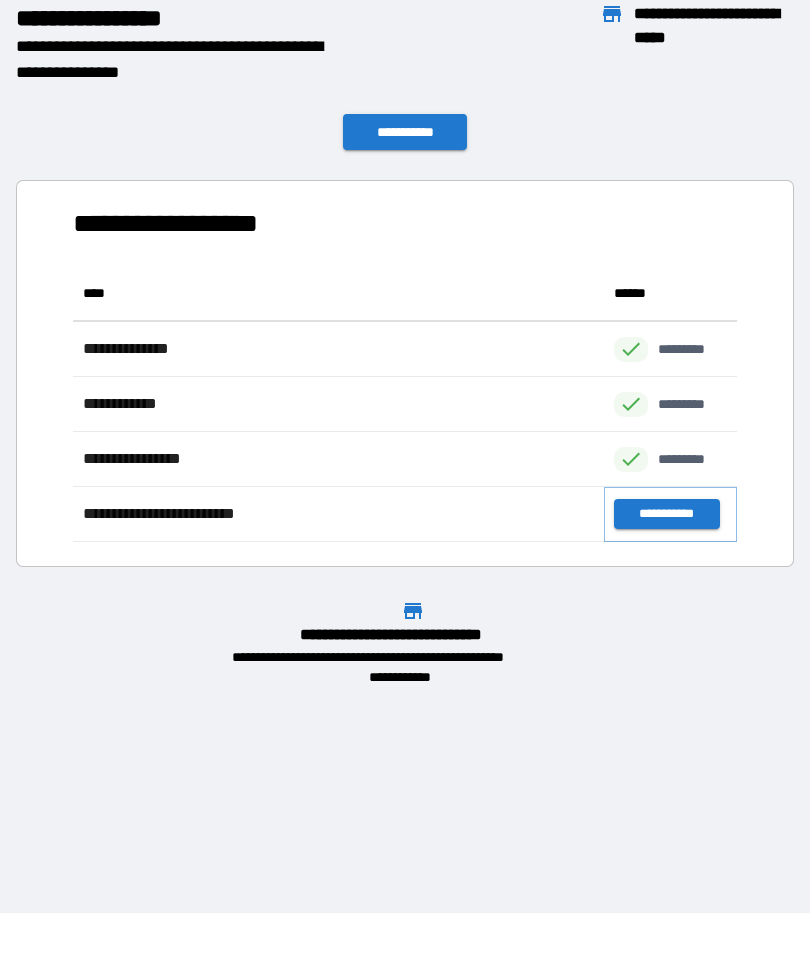 click on "**********" at bounding box center (666, 514) 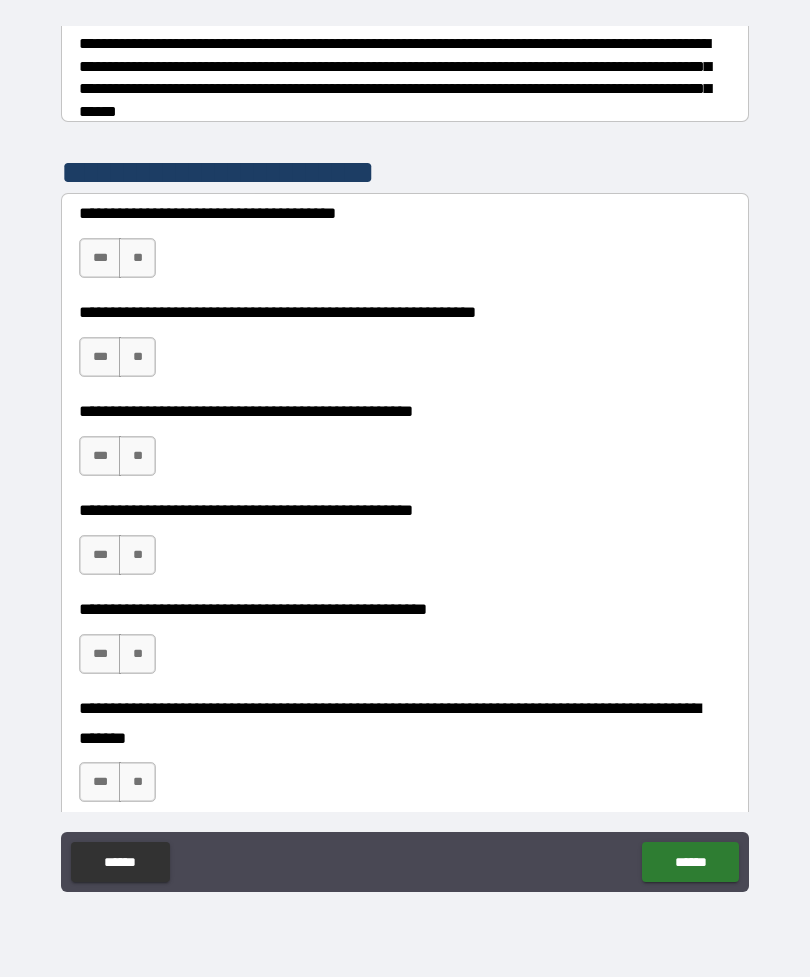 scroll, scrollTop: 325, scrollLeft: 0, axis: vertical 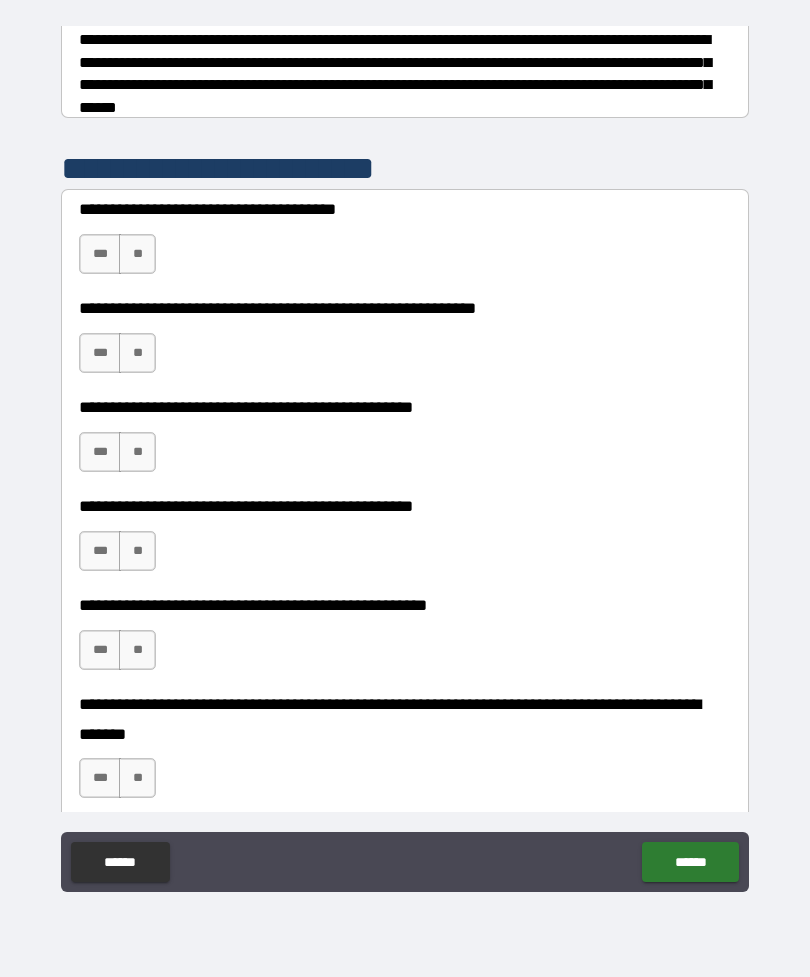 click on "**" at bounding box center (137, 353) 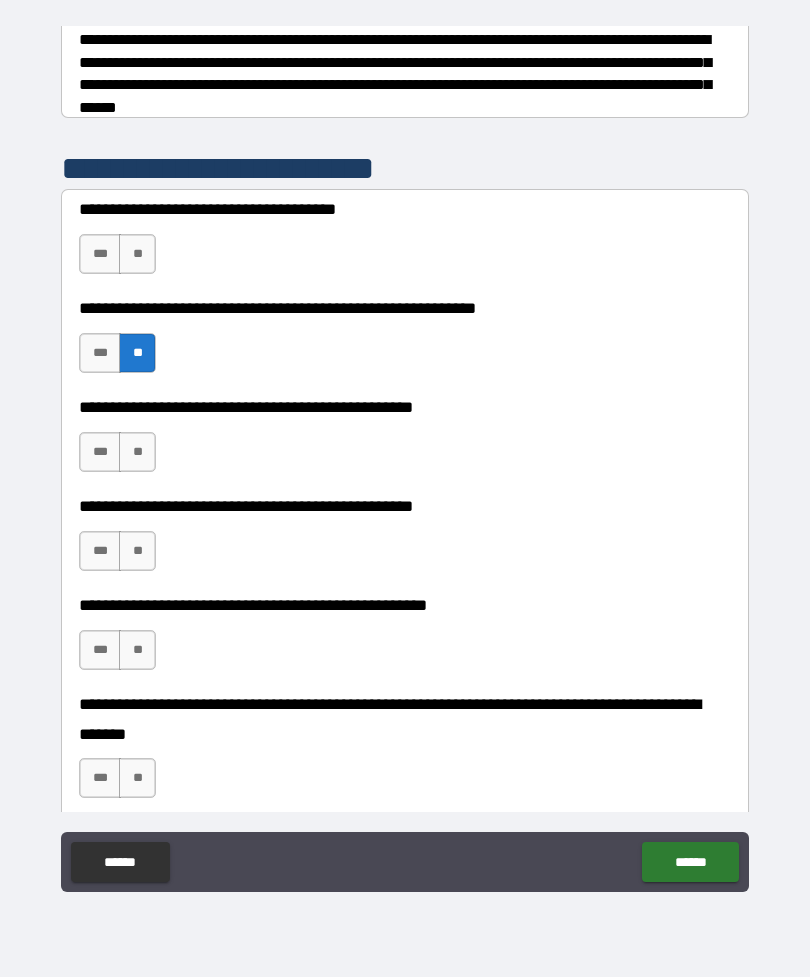 click on "***" at bounding box center (100, 254) 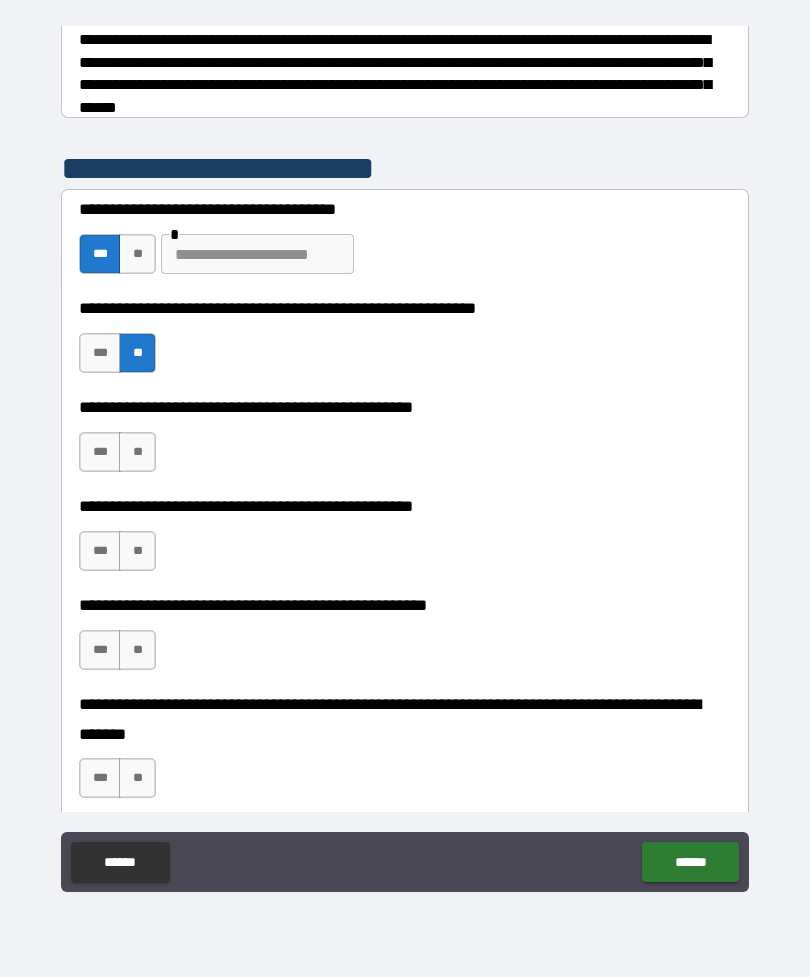 click on "**" at bounding box center [137, 254] 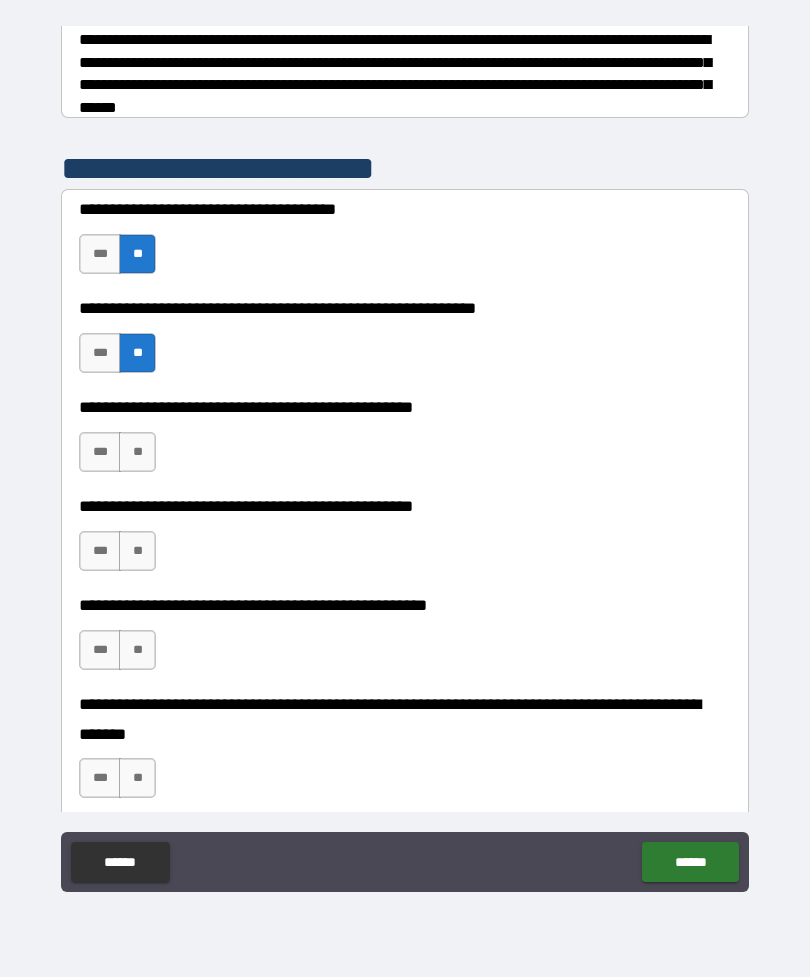 click on "**" at bounding box center (137, 452) 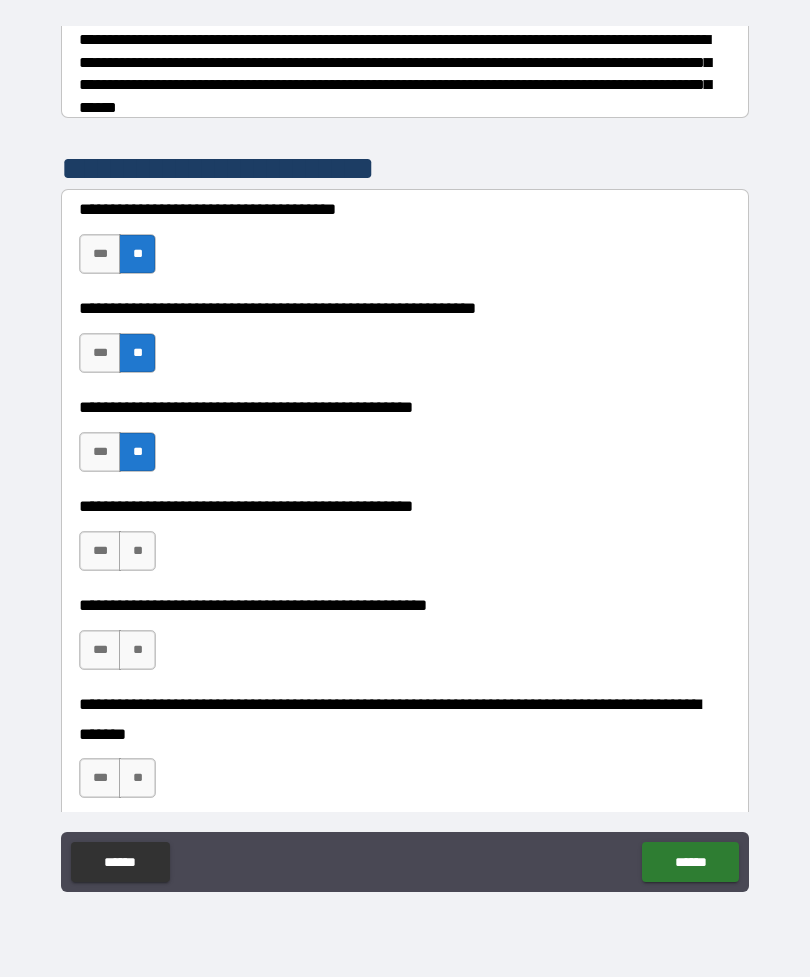 click on "**" at bounding box center [137, 551] 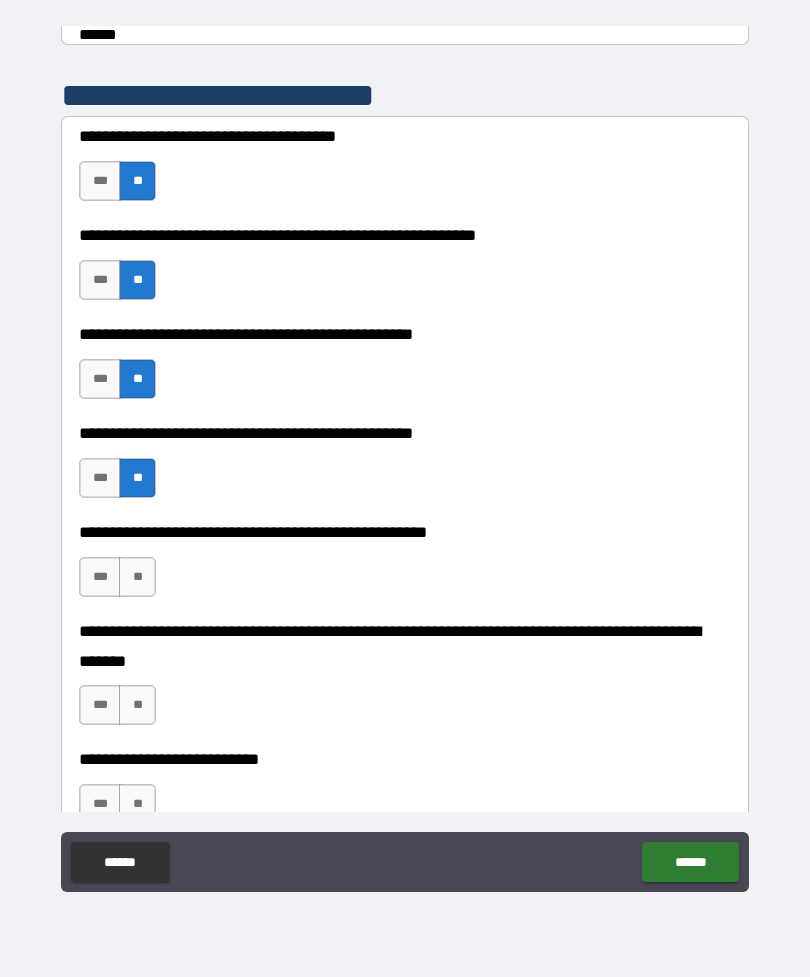scroll, scrollTop: 412, scrollLeft: 0, axis: vertical 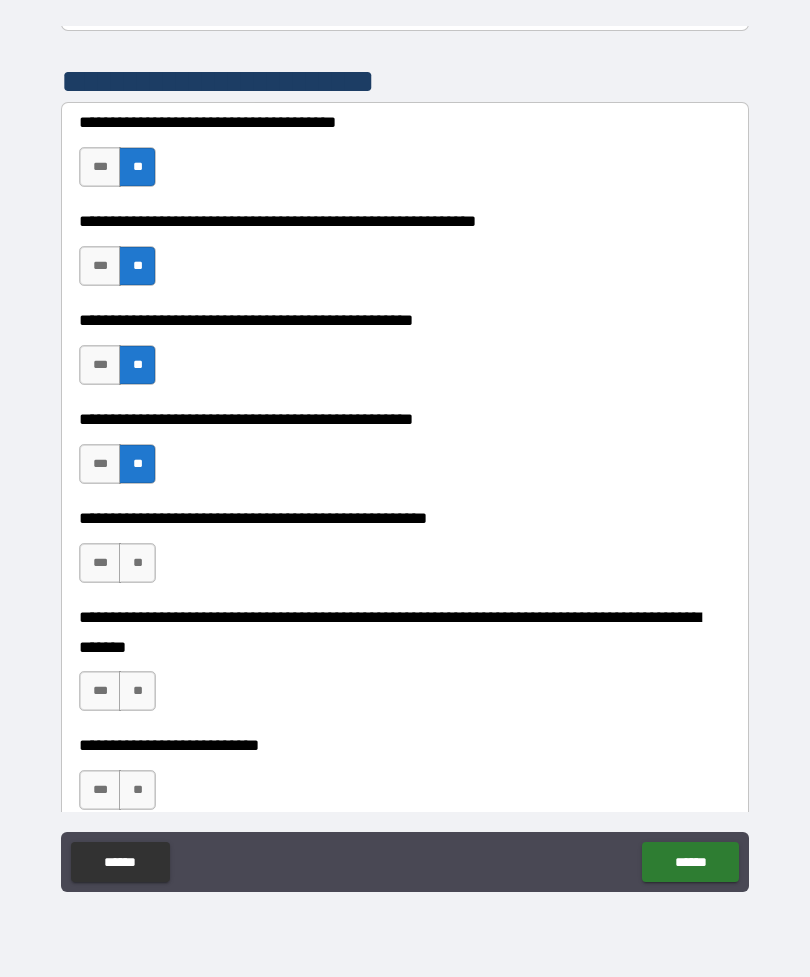 click on "**" at bounding box center [137, 563] 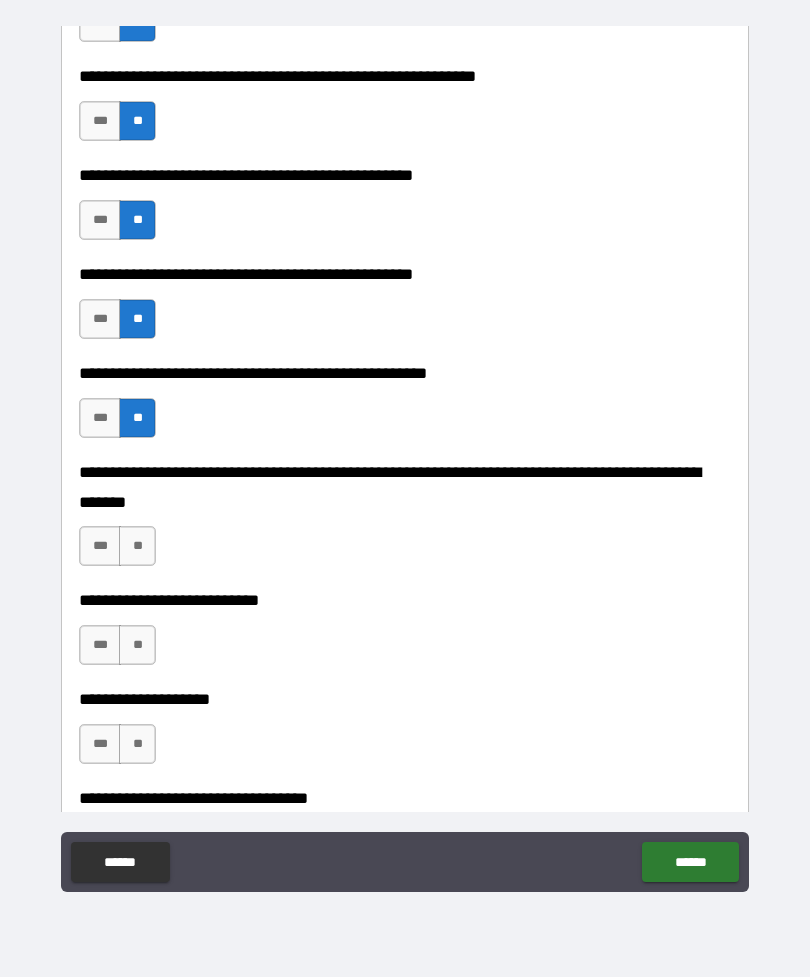 scroll, scrollTop: 562, scrollLeft: 0, axis: vertical 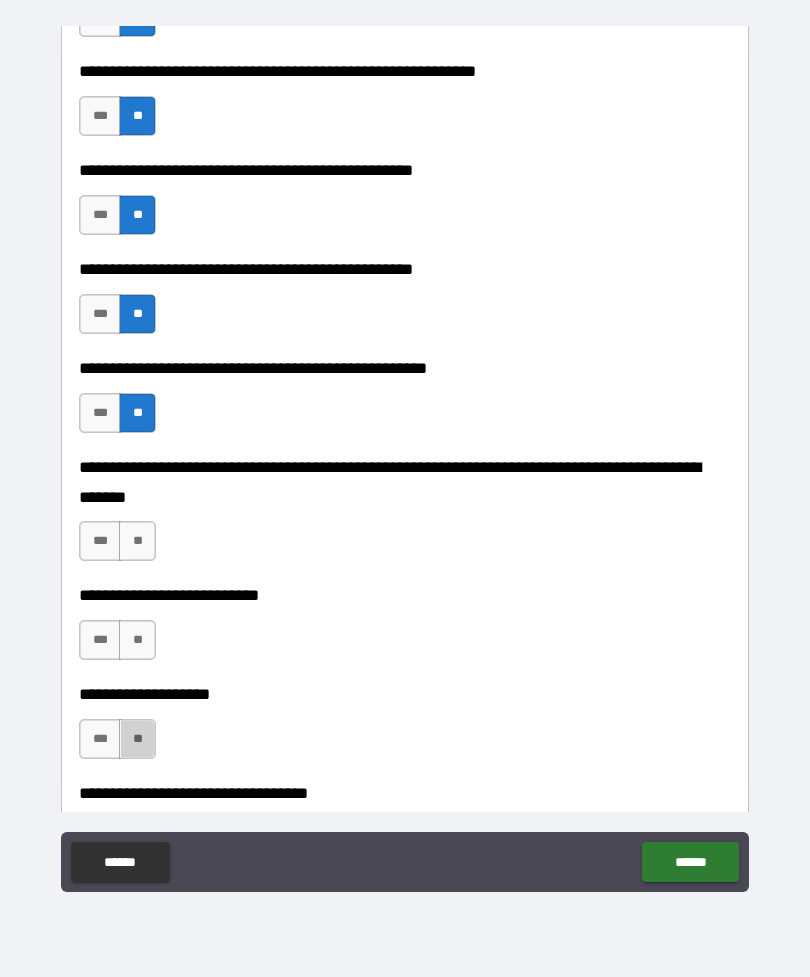 click on "**" at bounding box center [137, 739] 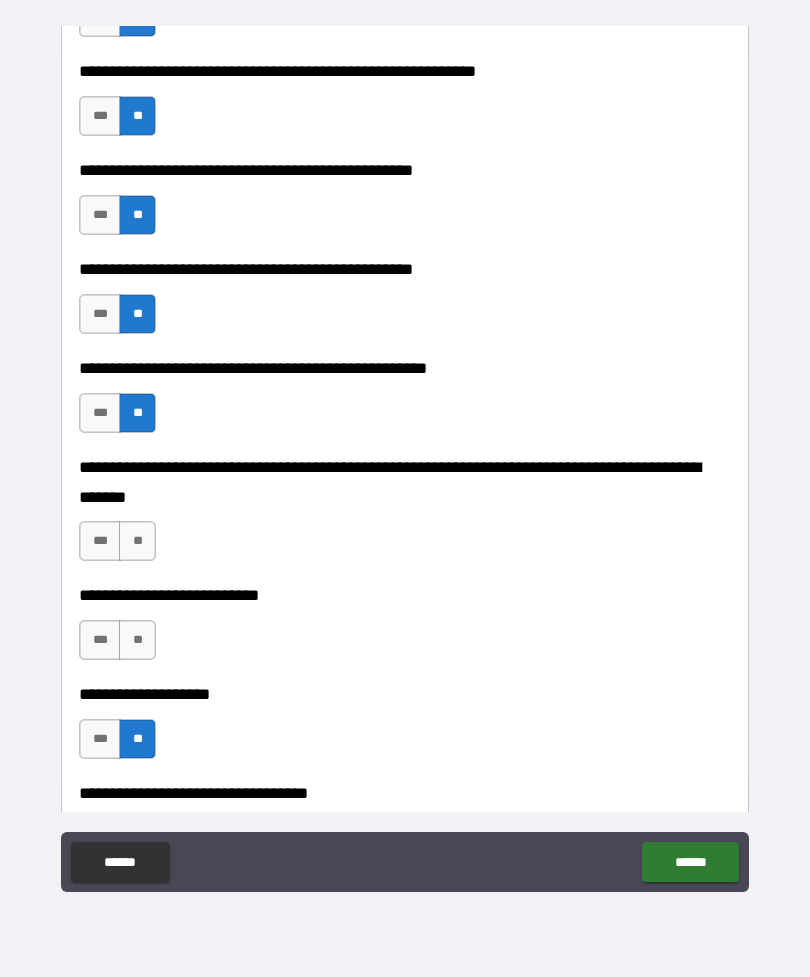 click on "**" at bounding box center (137, 640) 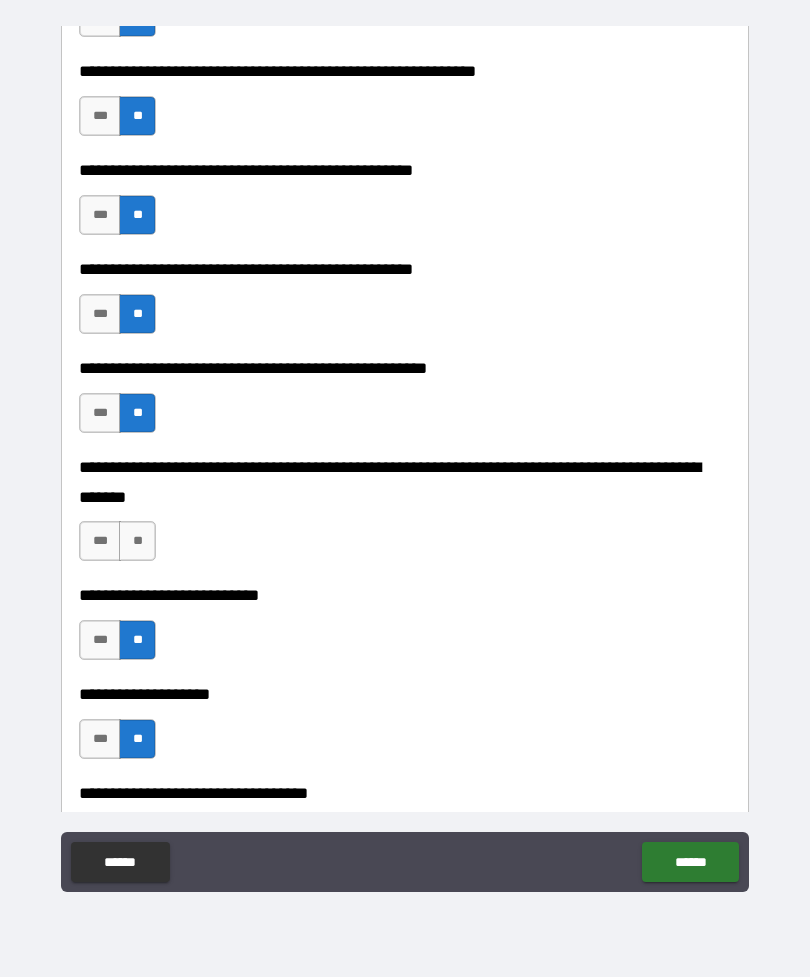 click on "**" at bounding box center [137, 541] 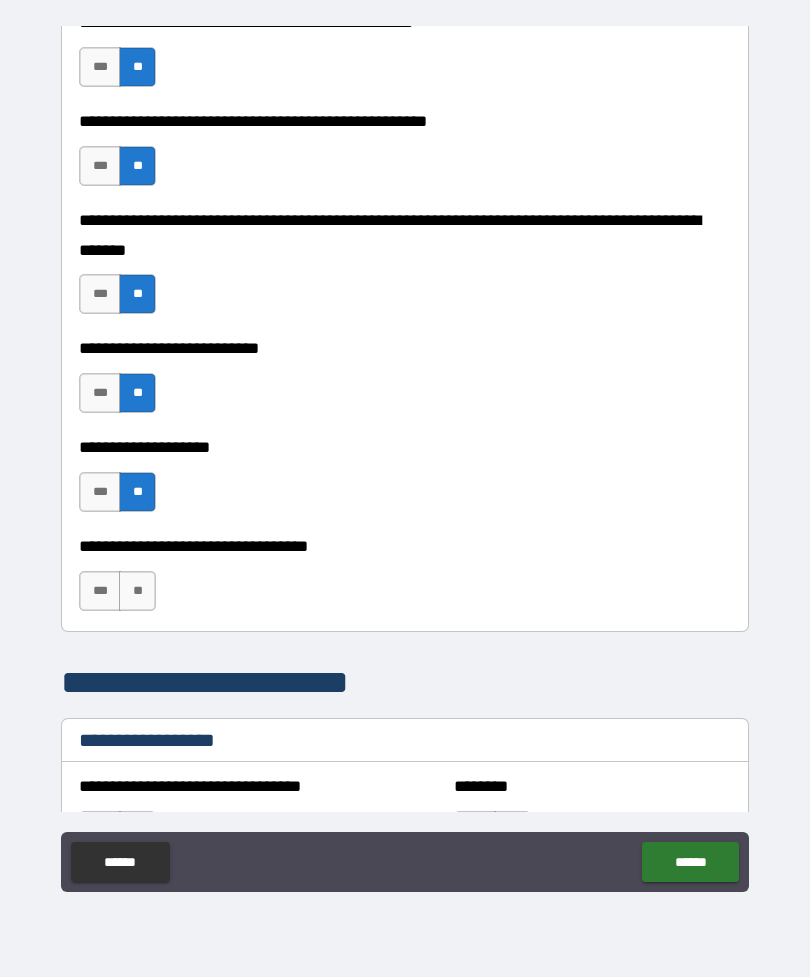 scroll, scrollTop: 822, scrollLeft: 0, axis: vertical 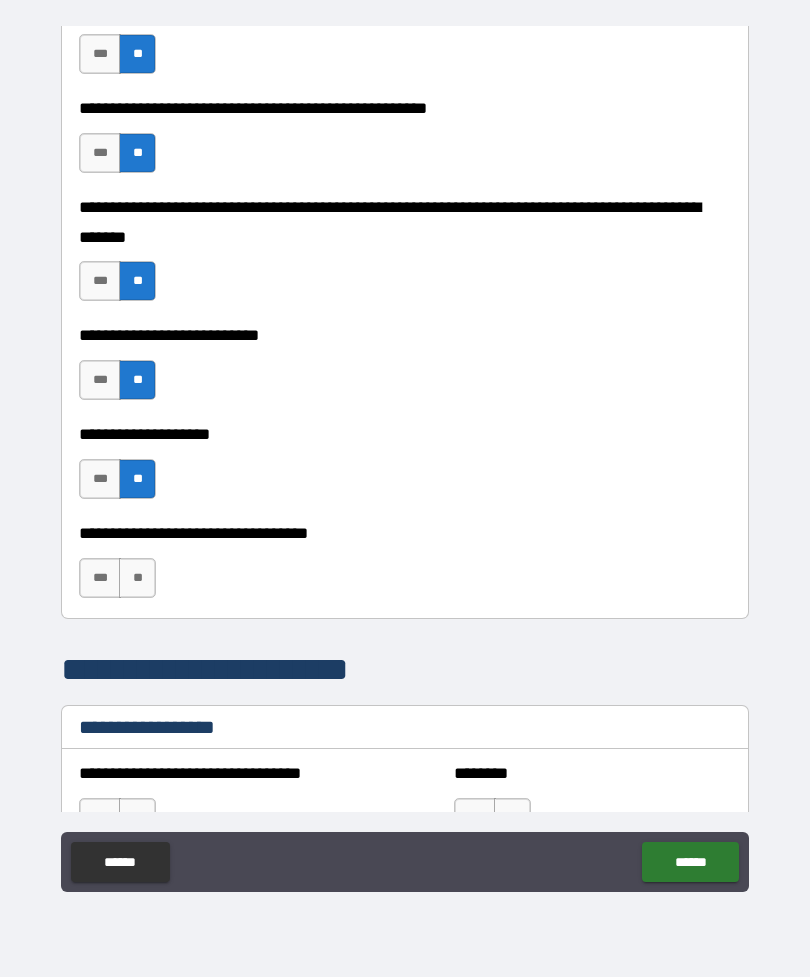 click on "**" at bounding box center [137, 578] 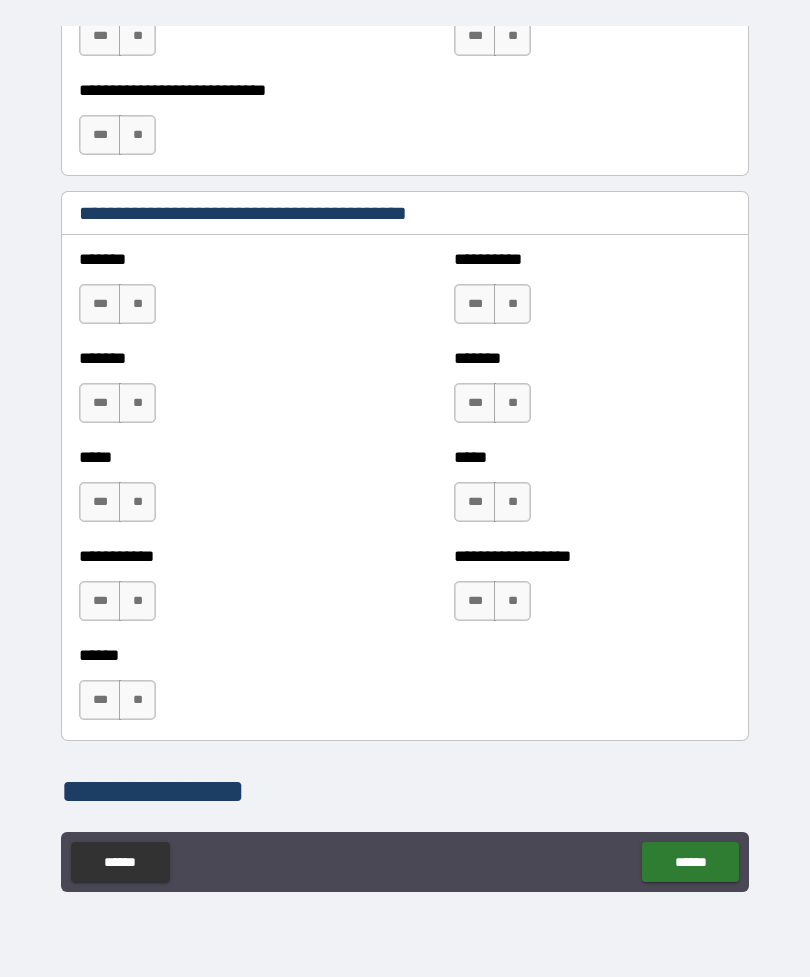 scroll, scrollTop: 1605, scrollLeft: 0, axis: vertical 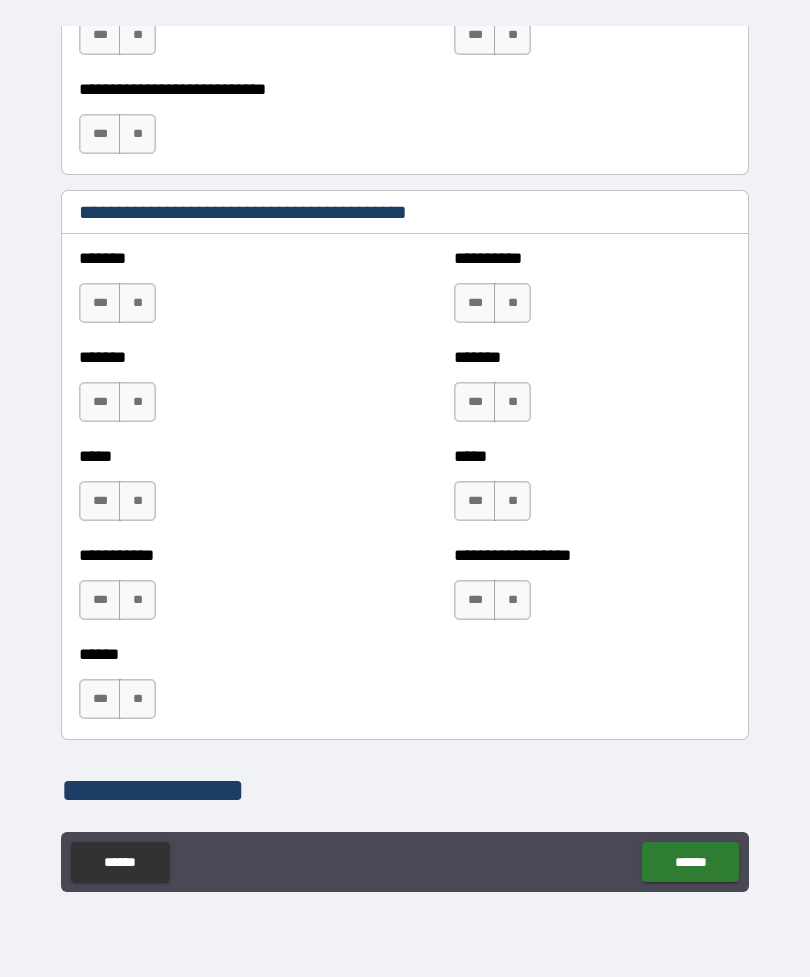 click on "***" at bounding box center (475, 303) 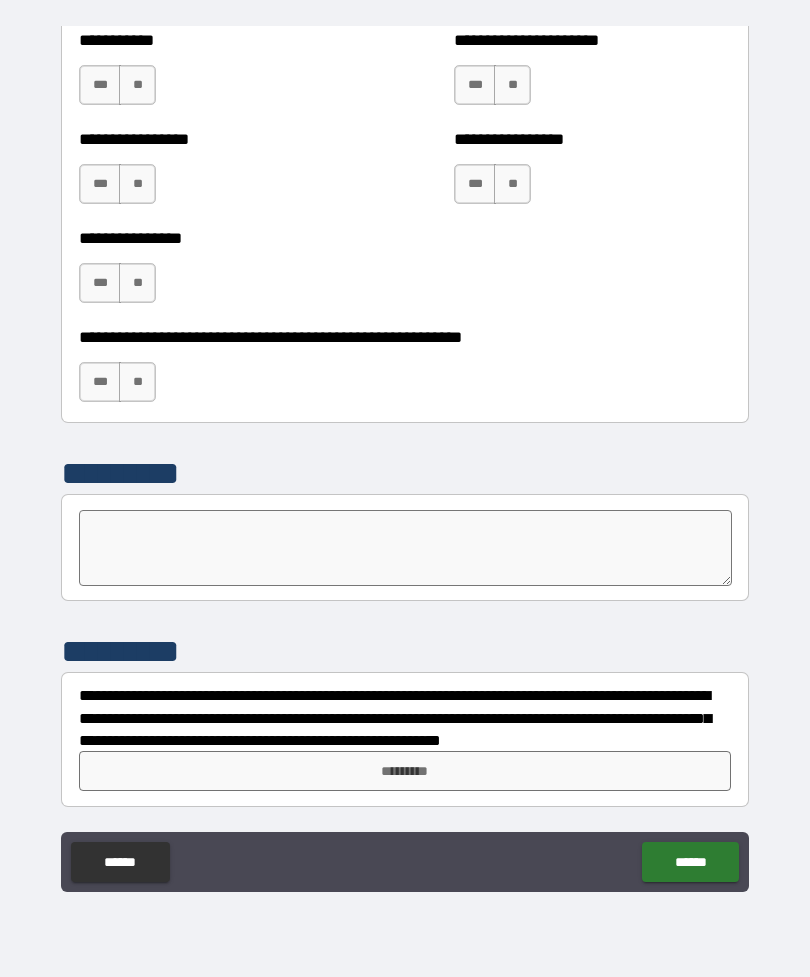 scroll, scrollTop: 6033, scrollLeft: 0, axis: vertical 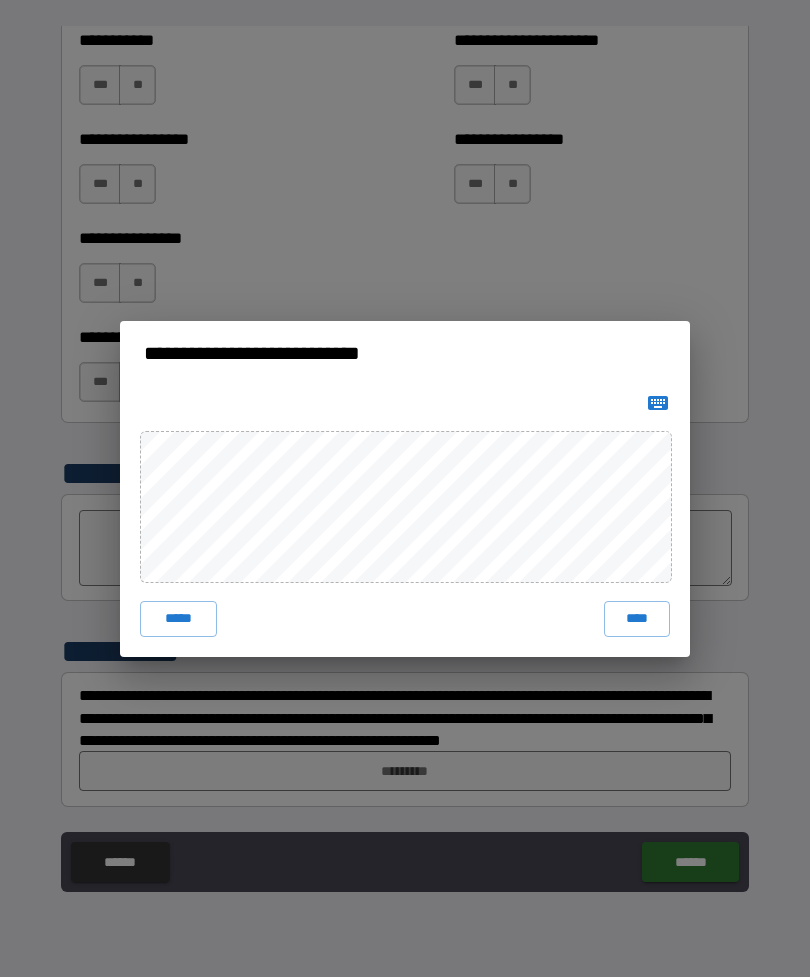 click on "****" at bounding box center (637, 619) 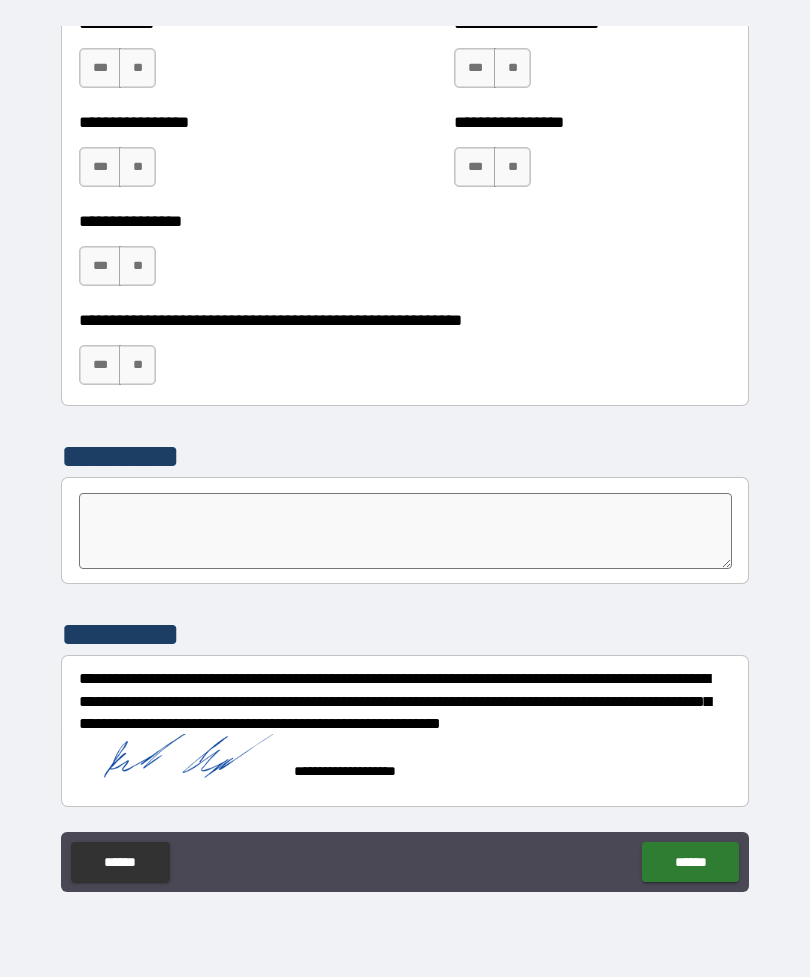 scroll, scrollTop: 6056, scrollLeft: 0, axis: vertical 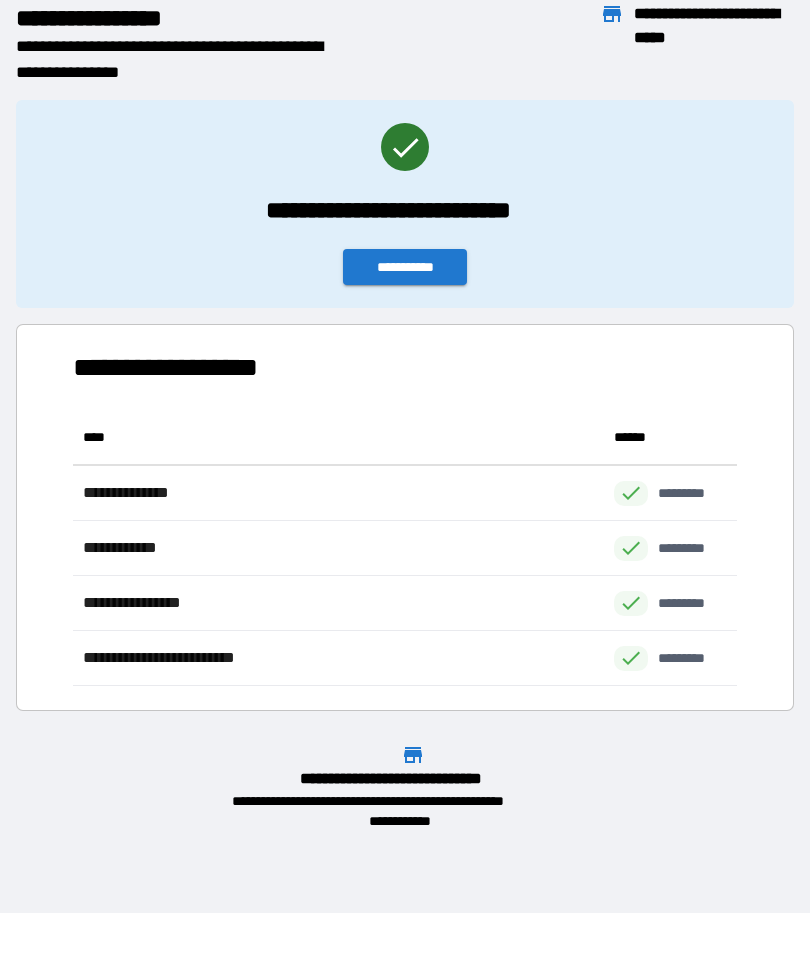 click on "**********" at bounding box center (405, 196) 